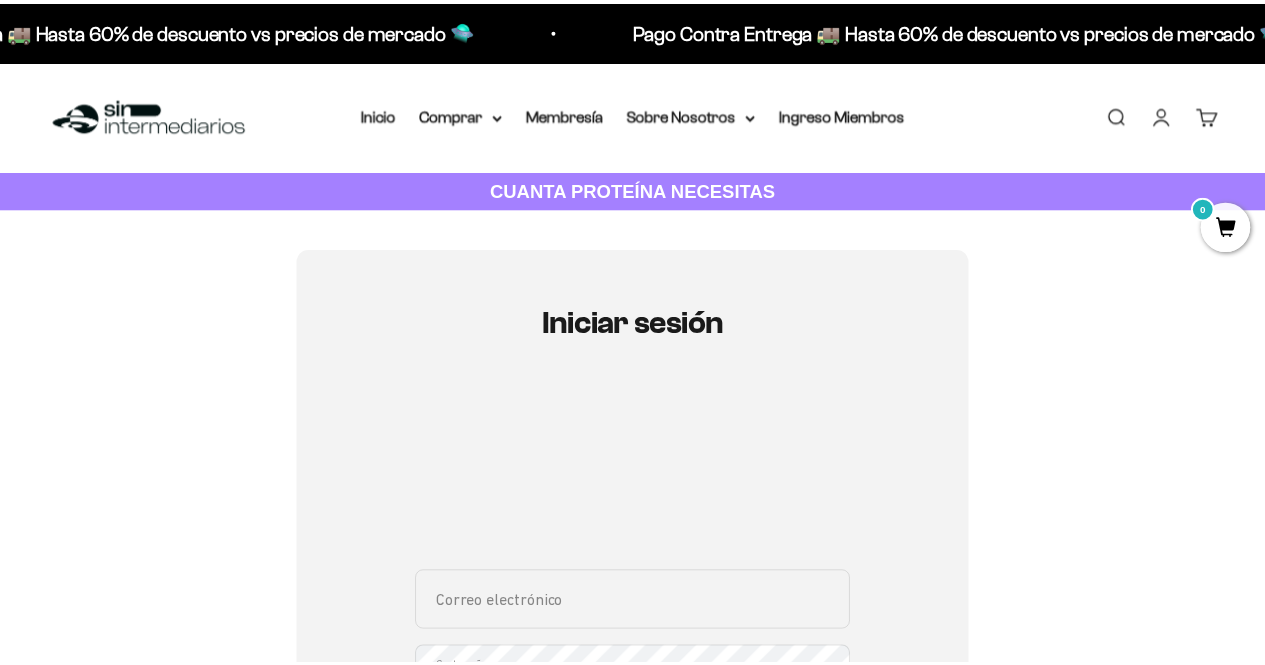 scroll, scrollTop: 0, scrollLeft: 0, axis: both 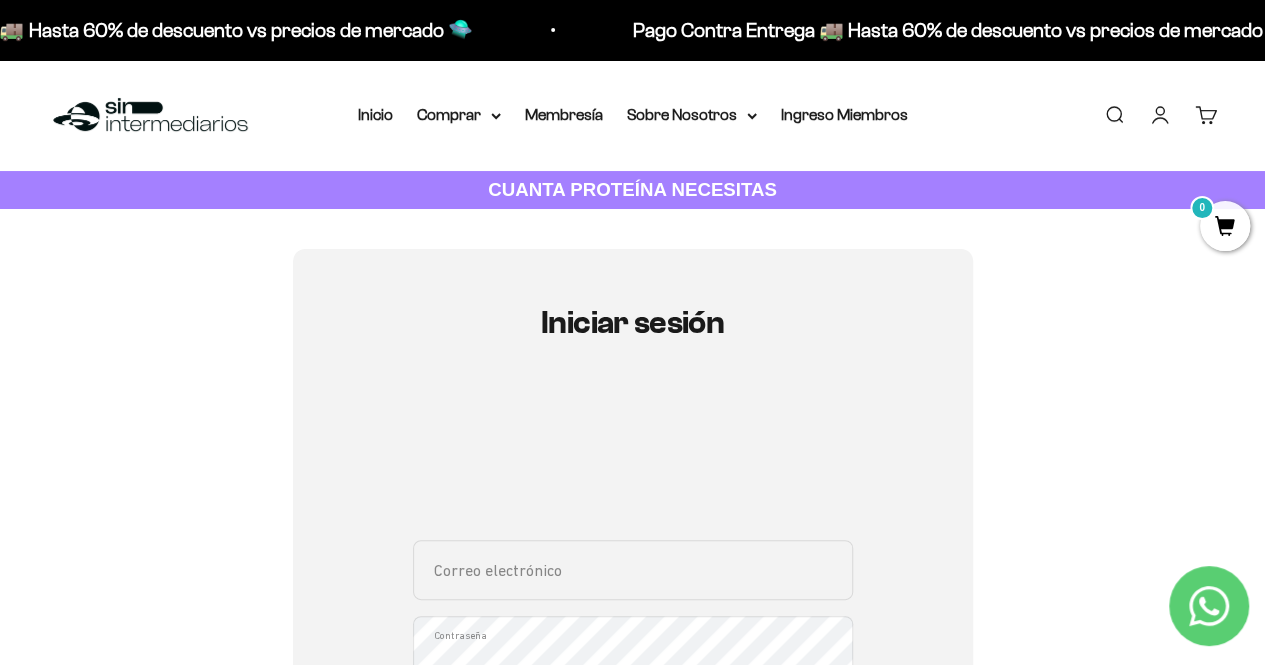 click on "Correo electrónico" at bounding box center (633, 570) 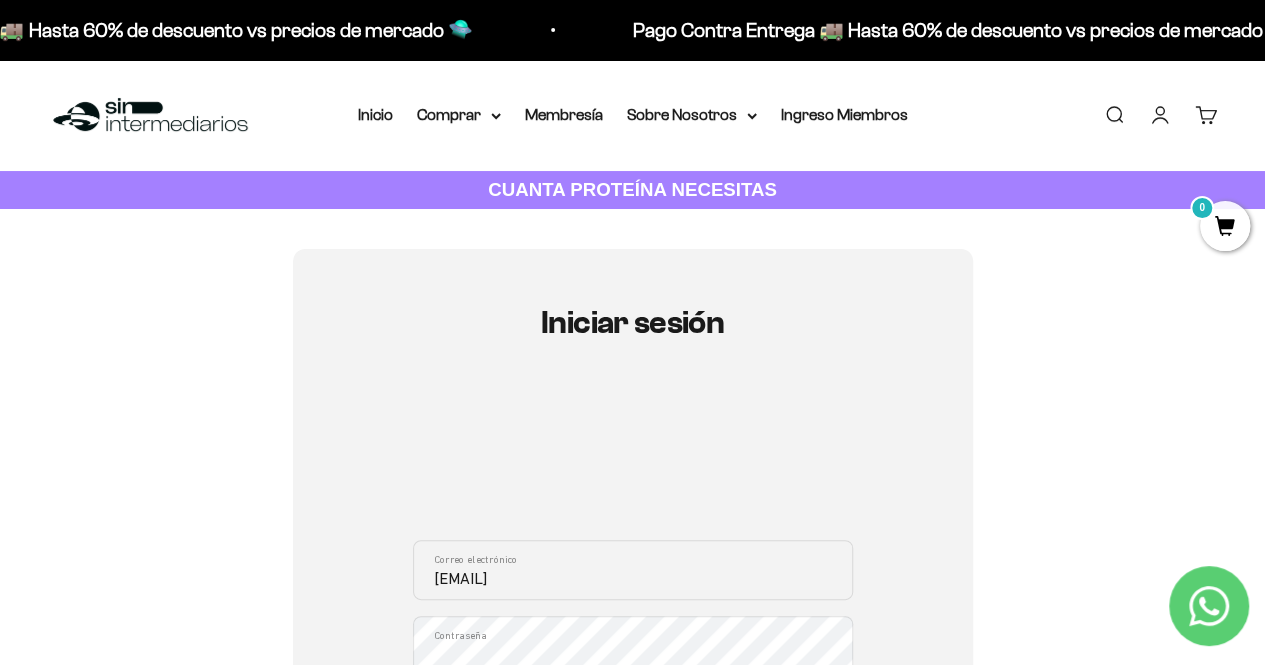 click on "Iniciar sesión
juanquiroga1610@gmail.com Correo electrónico Contraseña
¿Olvidaste la contraseña?
Iniciar sesión
Crea cuenta nueva
¿Necesitas ayuda para acceder a tu membresía? Clic acá
Recuperar contraseña Correo electrónico
Recuperar
Volver a inicio de sesión" at bounding box center (633, 628) 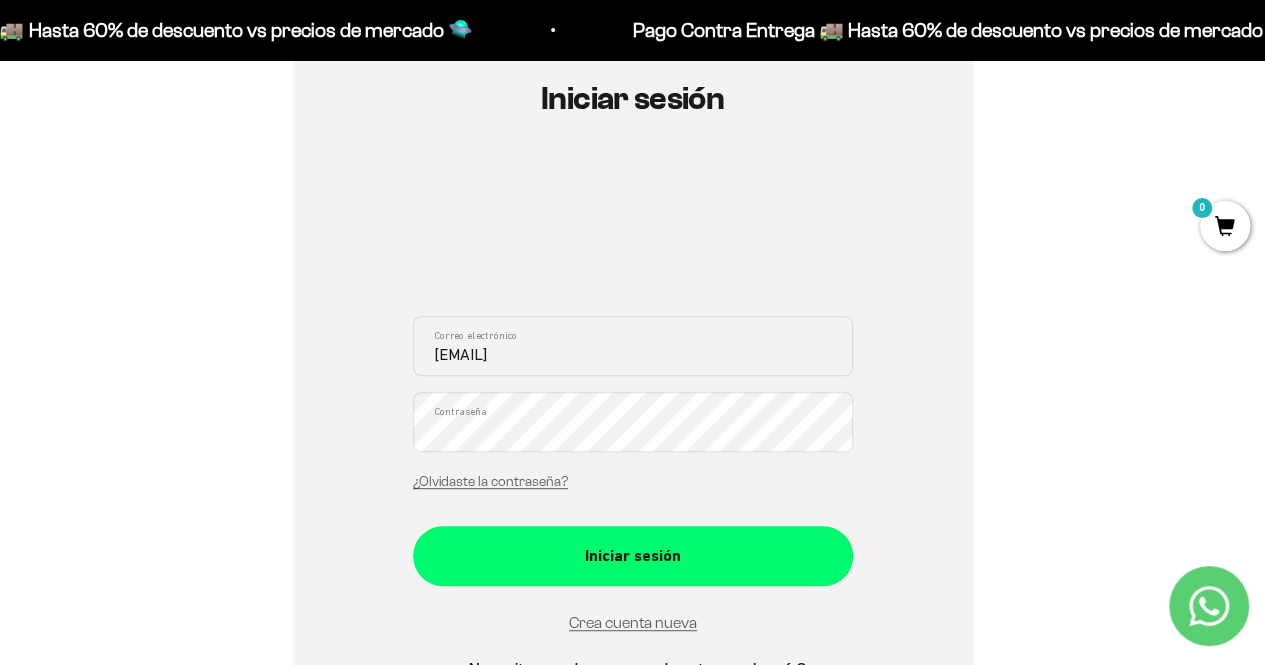 scroll, scrollTop: 240, scrollLeft: 0, axis: vertical 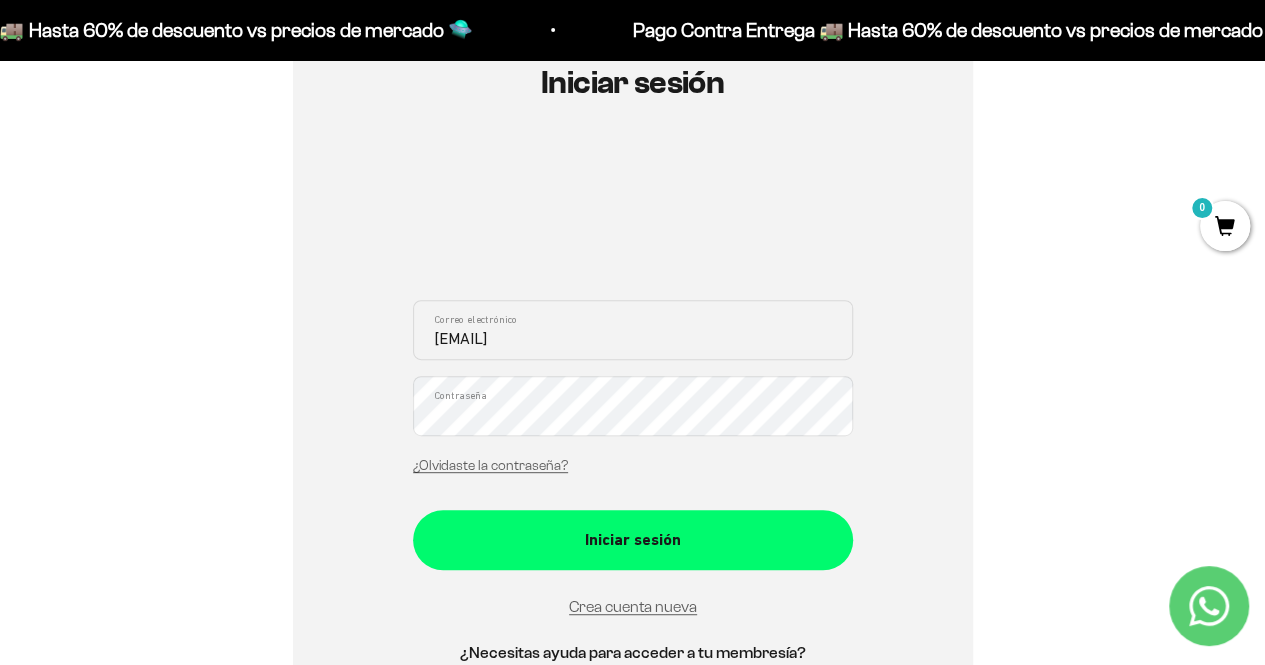 click on "Iniciar sesión" at bounding box center (633, 540) 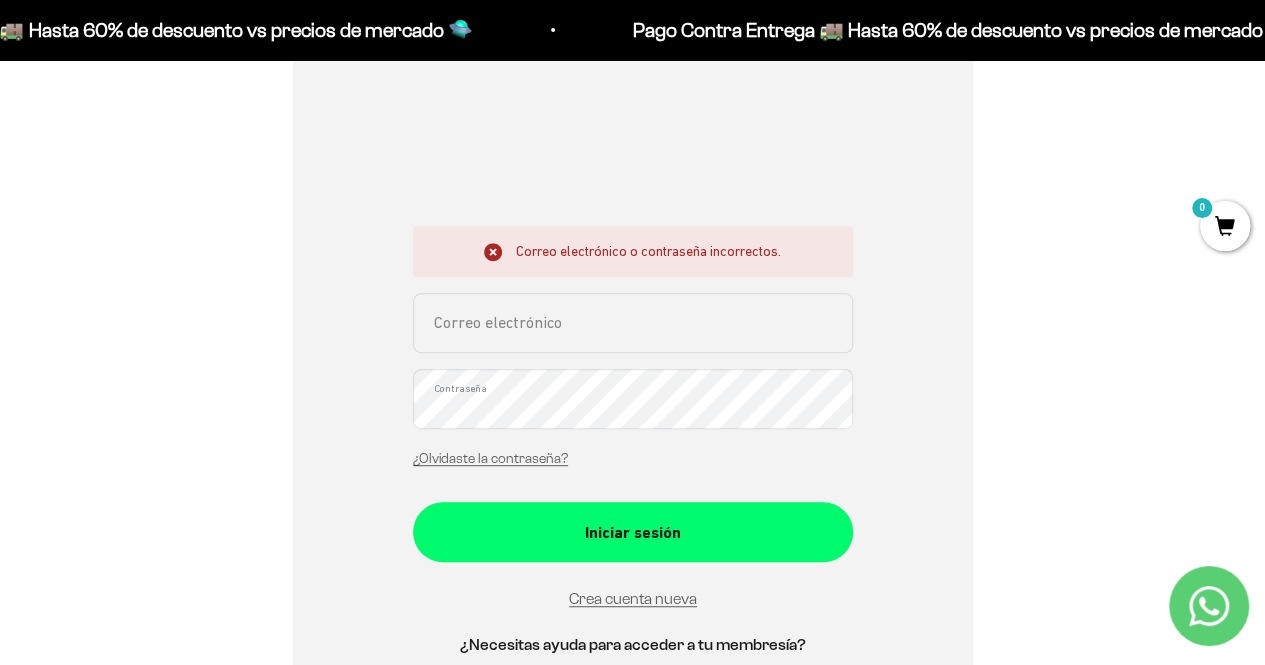 scroll, scrollTop: 320, scrollLeft: 0, axis: vertical 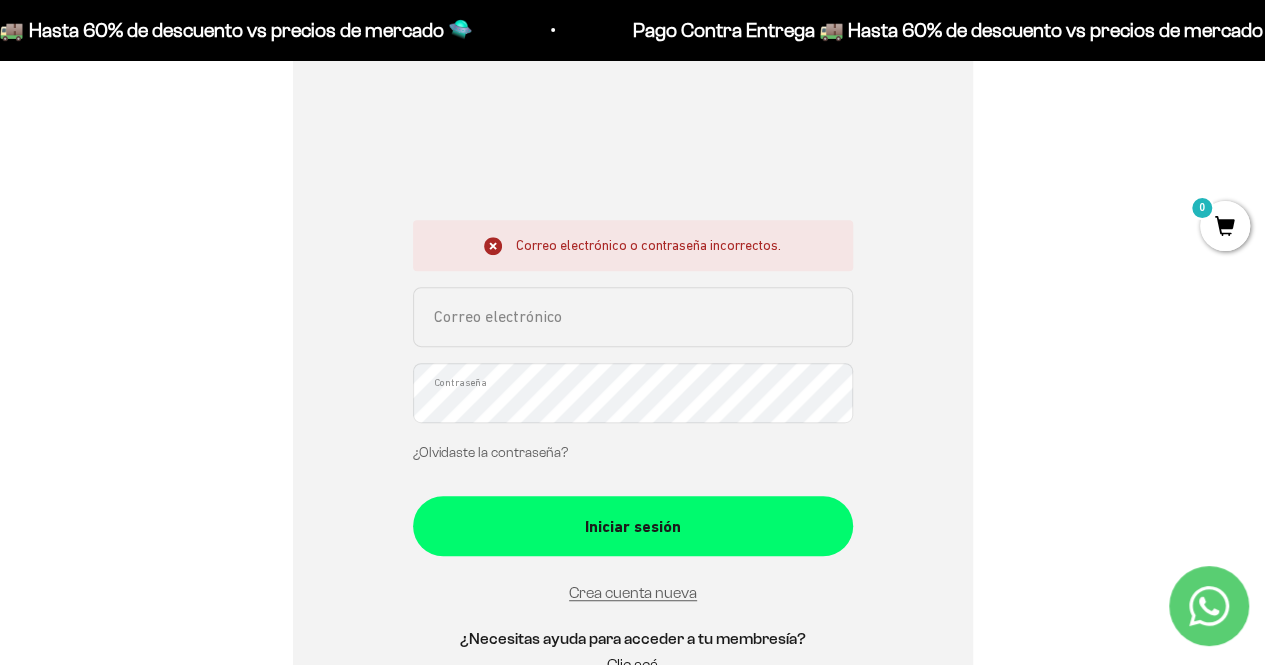 click on "¿Olvidaste la contraseña?" at bounding box center [490, 452] 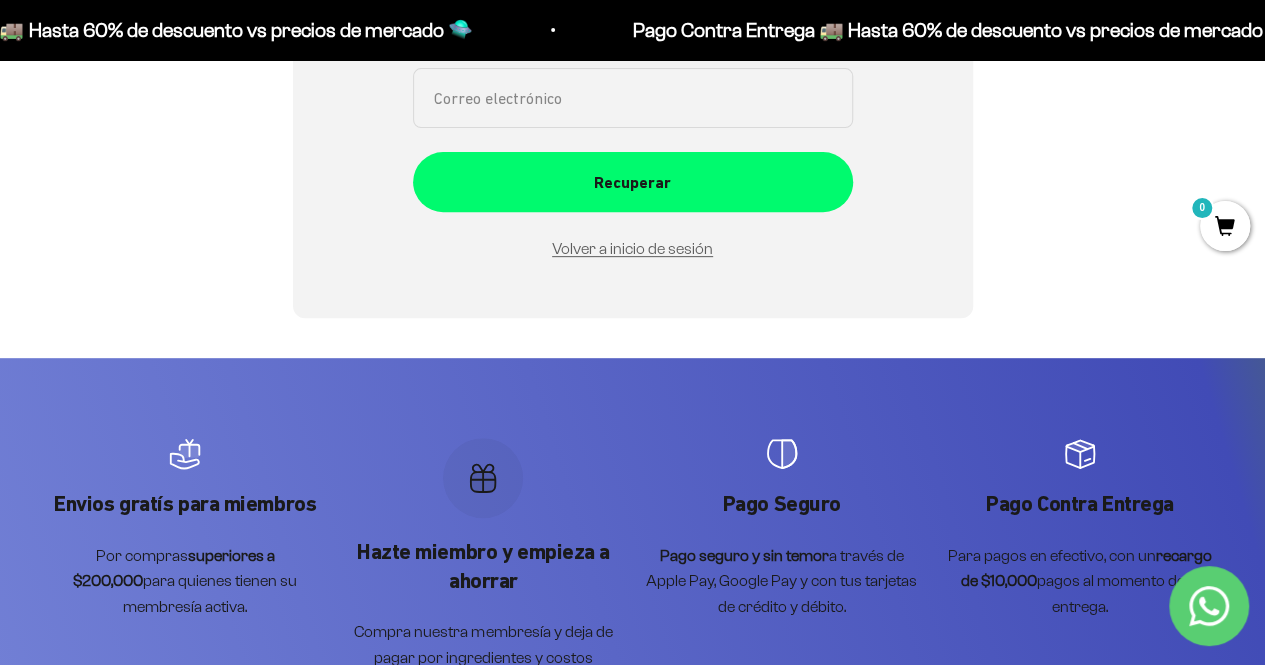click on "Correo electrónico" at bounding box center [633, 98] 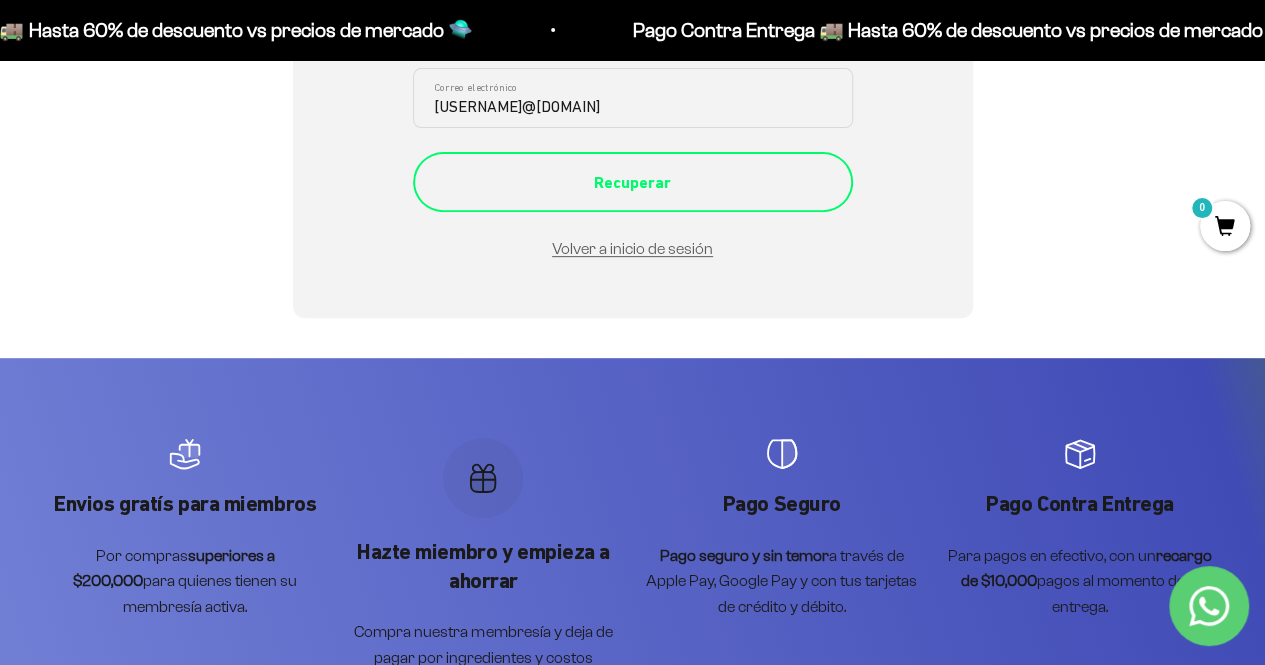 click on "Recuperar" at bounding box center (633, 183) 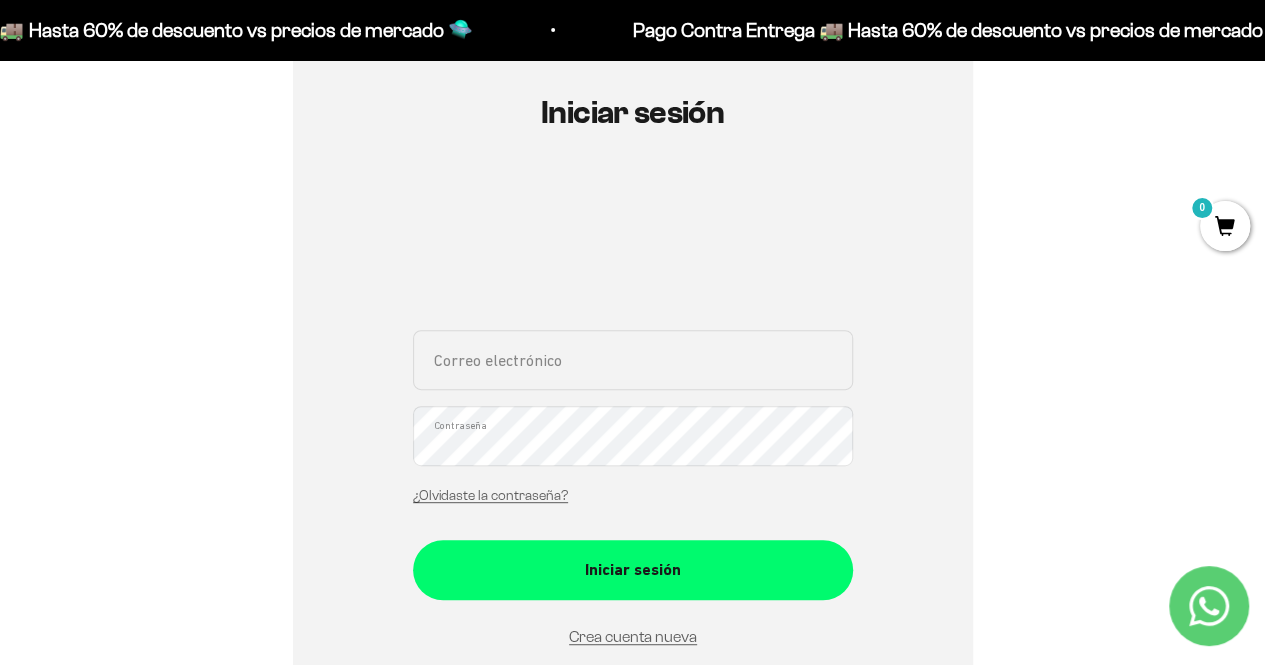 scroll, scrollTop: 240, scrollLeft: 0, axis: vertical 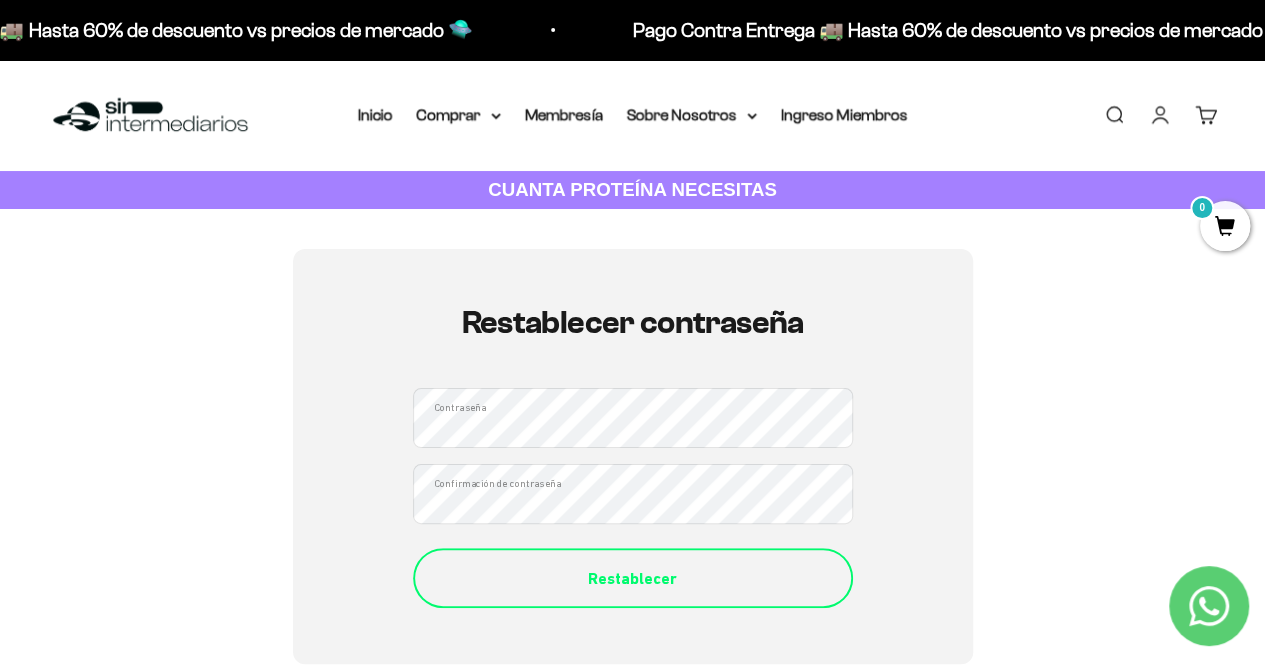 click on "Restablecer" at bounding box center [633, 579] 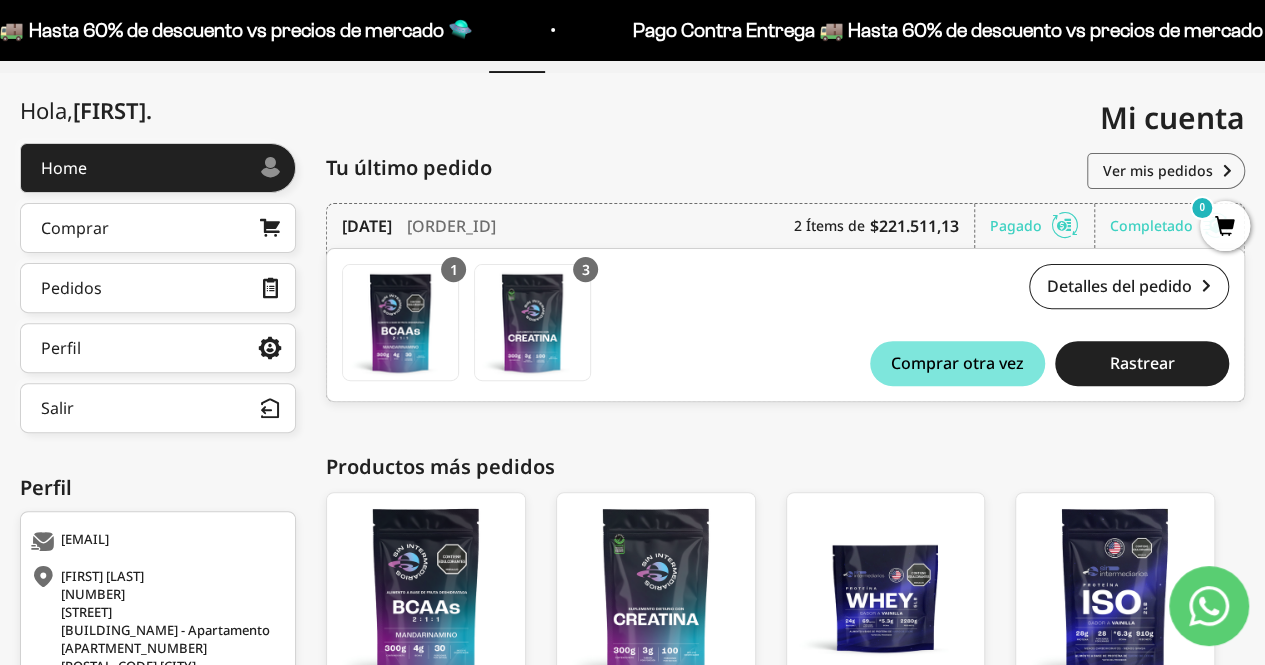 scroll, scrollTop: 326, scrollLeft: 0, axis: vertical 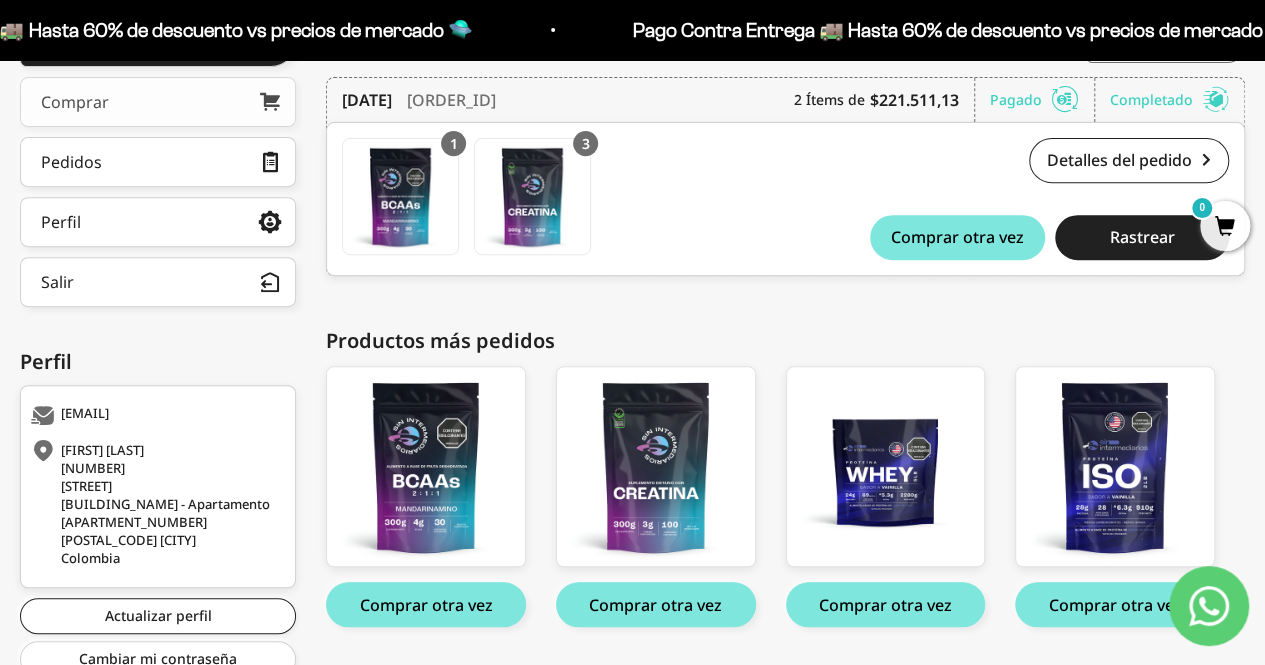 click on "Comprar" at bounding box center [158, 102] 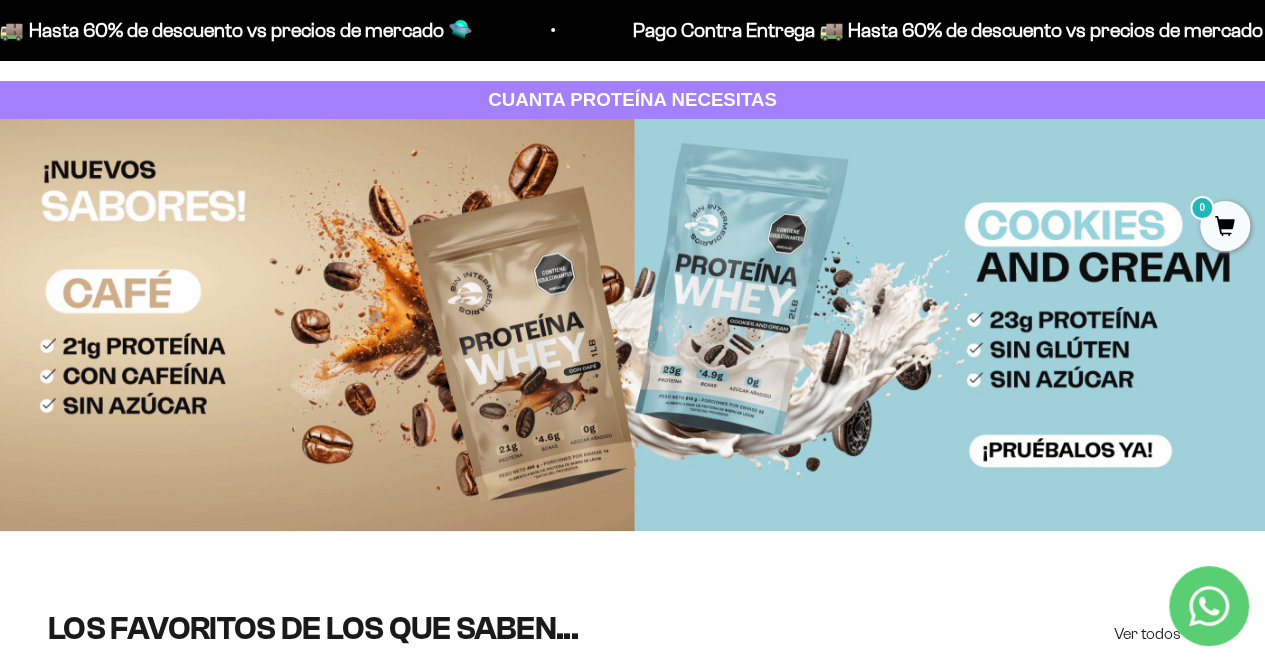 scroll, scrollTop: 34, scrollLeft: 0, axis: vertical 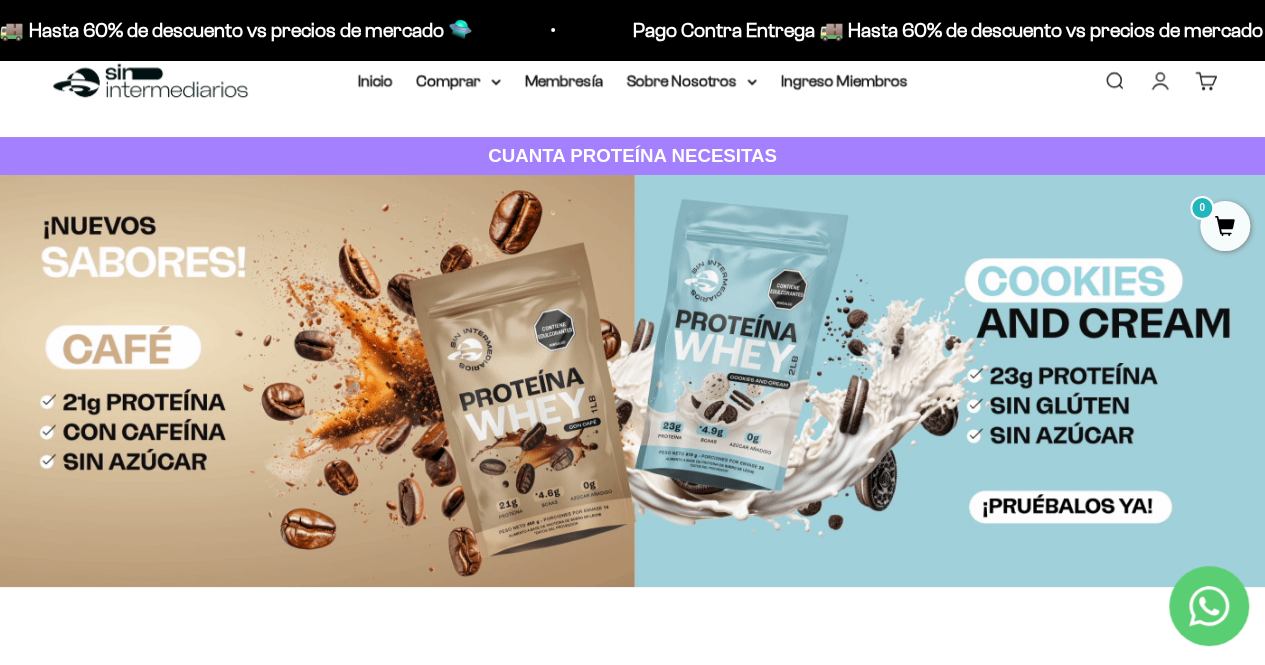 click at bounding box center (632, 381) 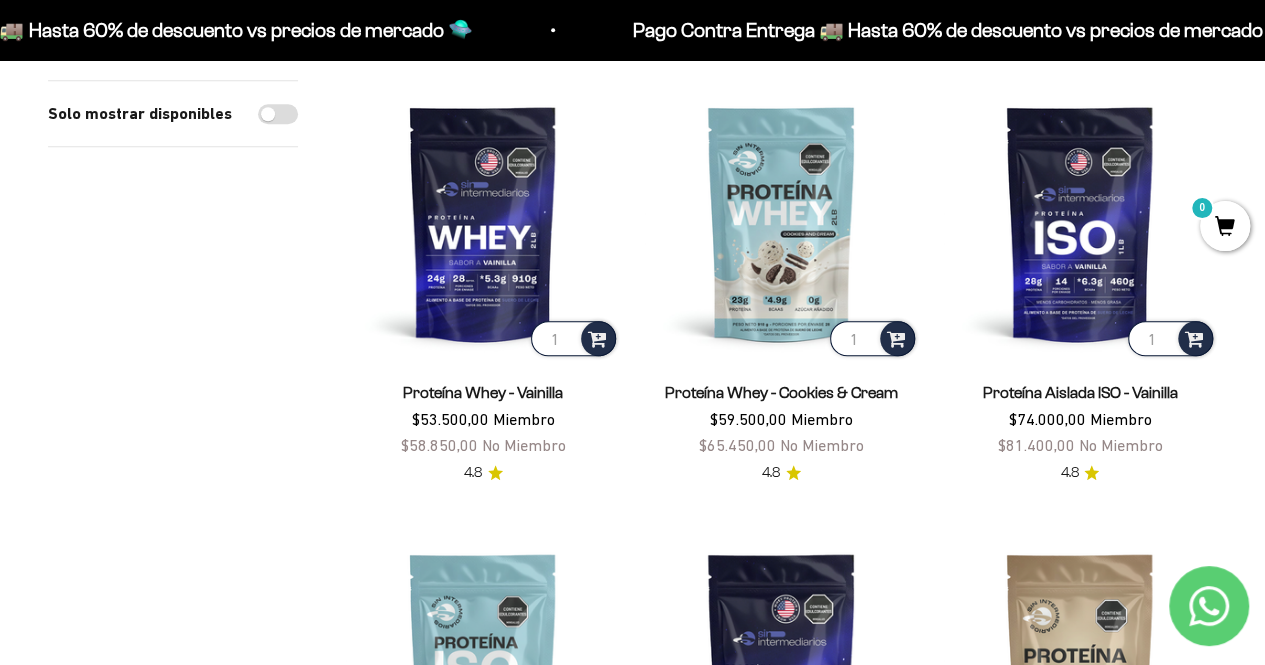 scroll, scrollTop: 677, scrollLeft: 0, axis: vertical 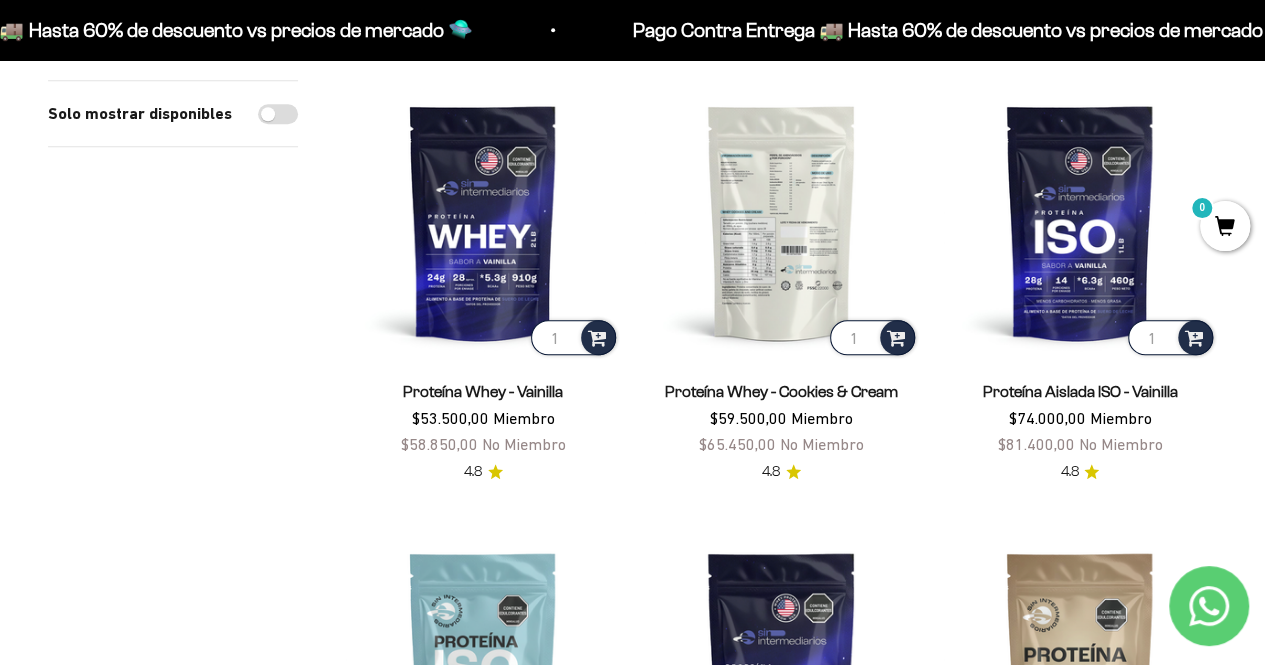 click at bounding box center [781, 222] 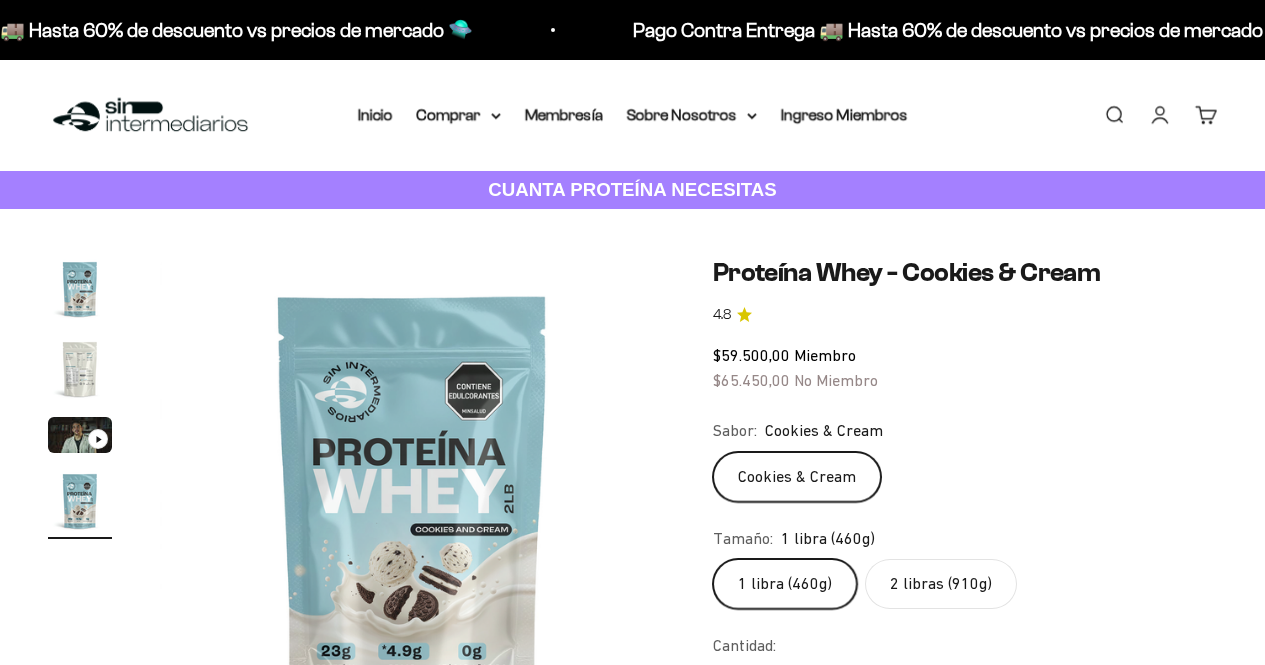 scroll, scrollTop: 0, scrollLeft: 0, axis: both 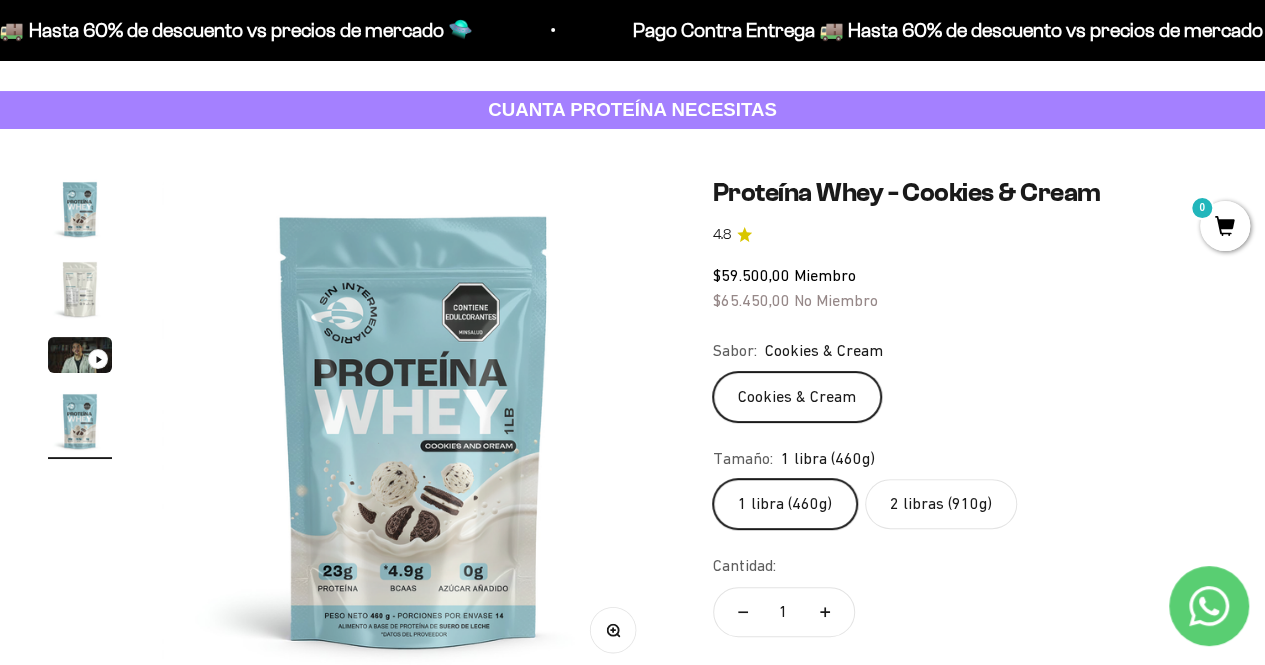 click on "2 libras (910g)" 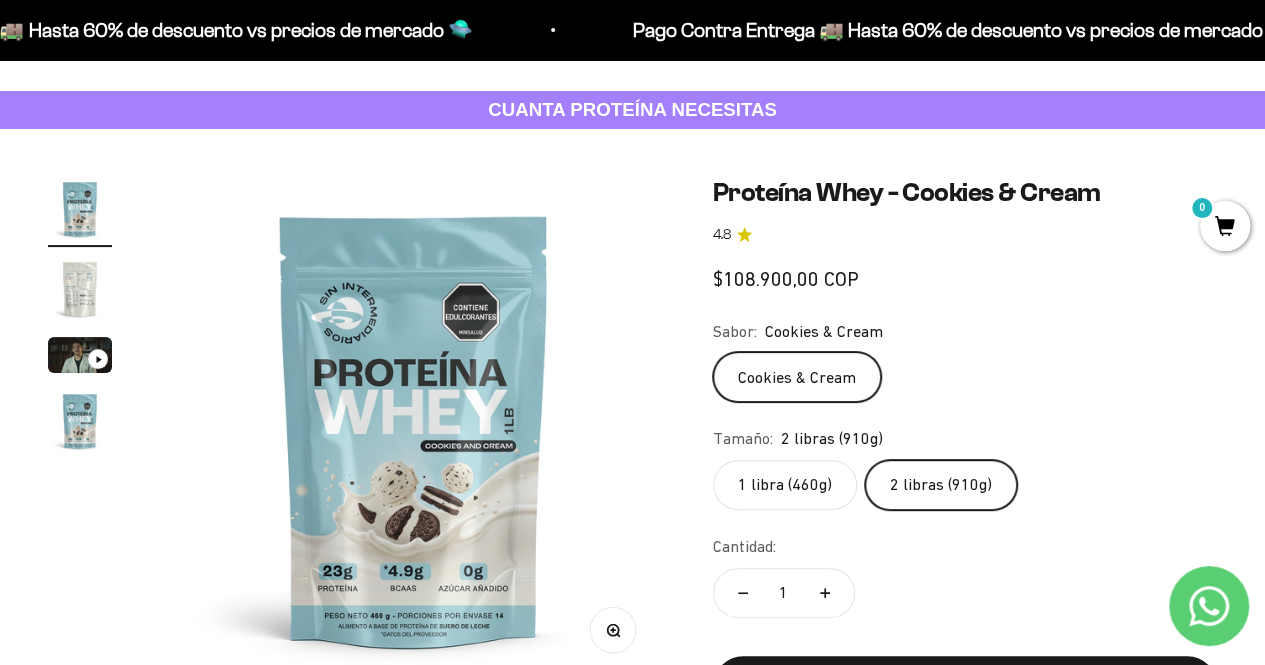 scroll, scrollTop: 0, scrollLeft: 0, axis: both 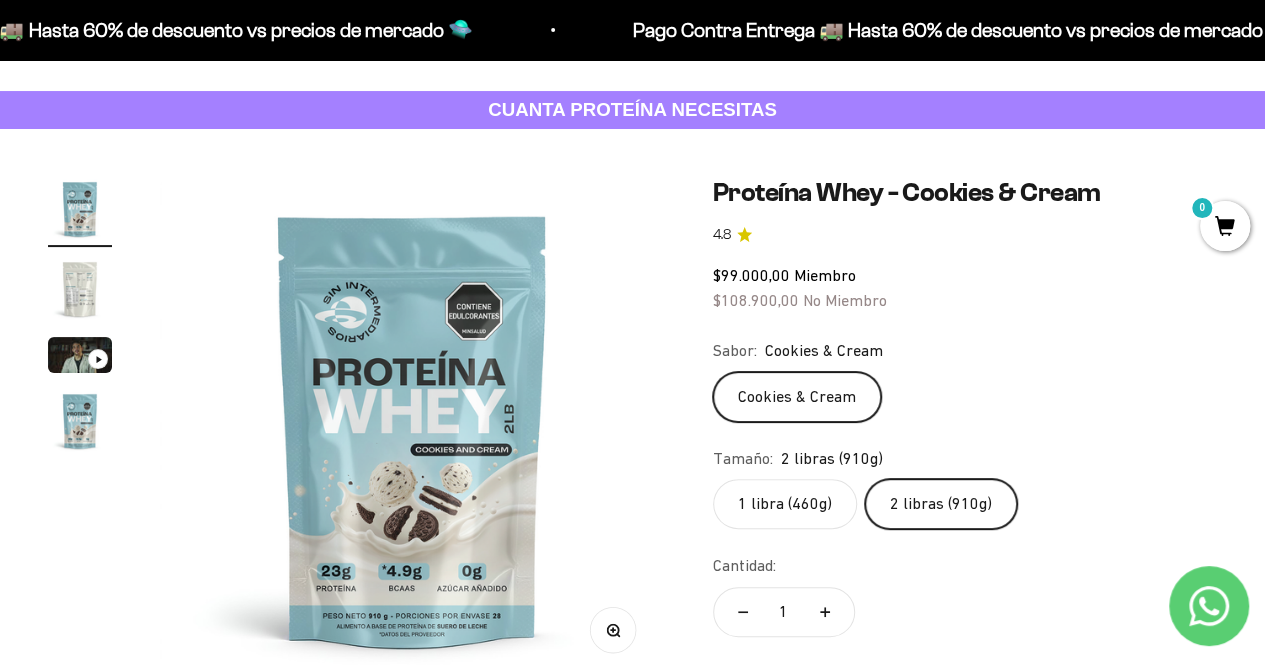 click on "1 libra (460g)" at bounding box center [712, 478] 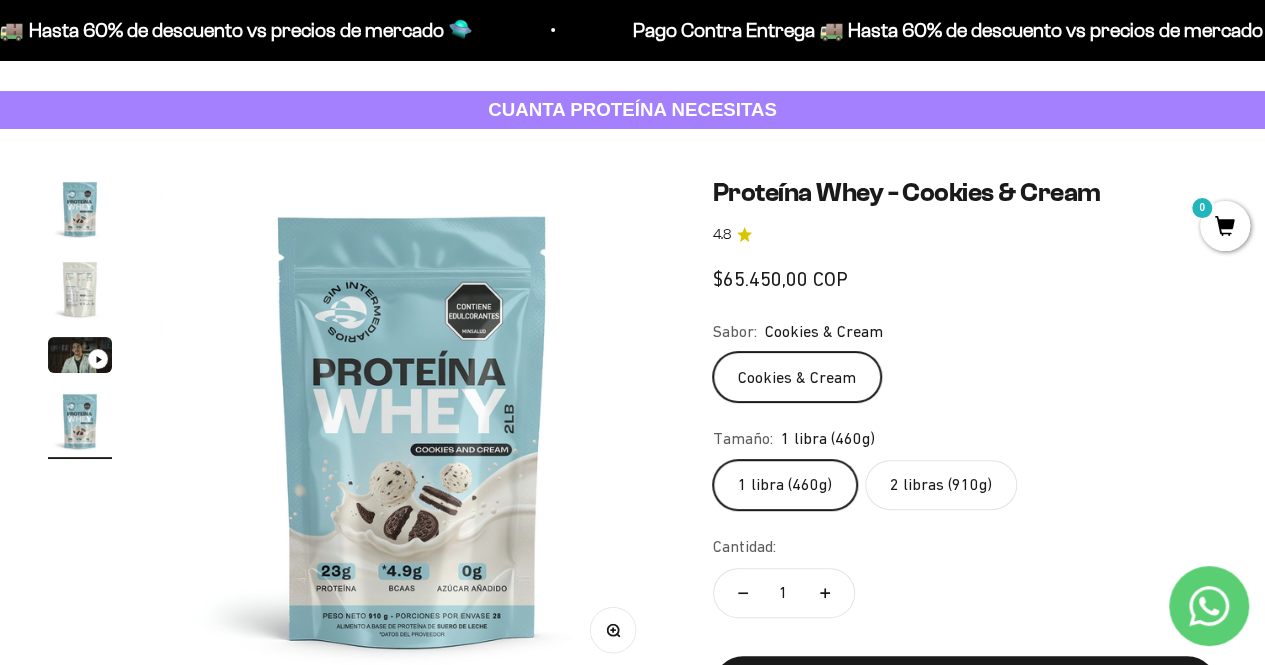scroll, scrollTop: 0, scrollLeft: 1548, axis: horizontal 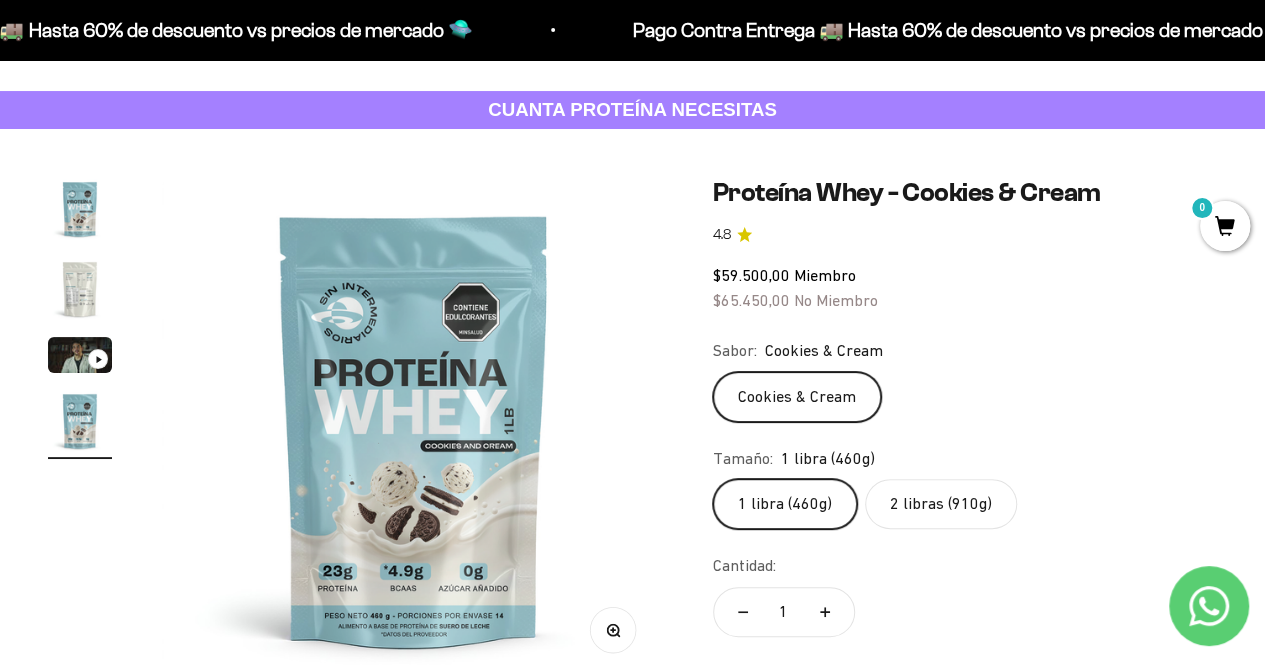 click on "2 libras (910g)" at bounding box center (712, 478) 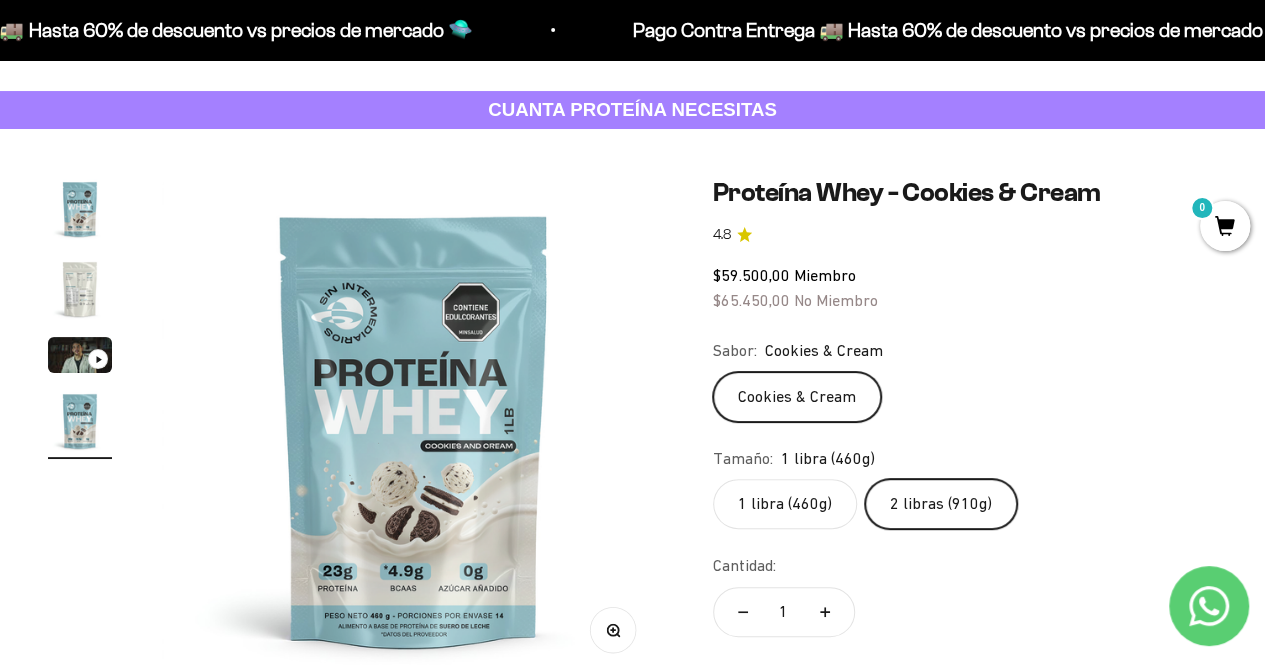 scroll, scrollTop: 0, scrollLeft: 0, axis: both 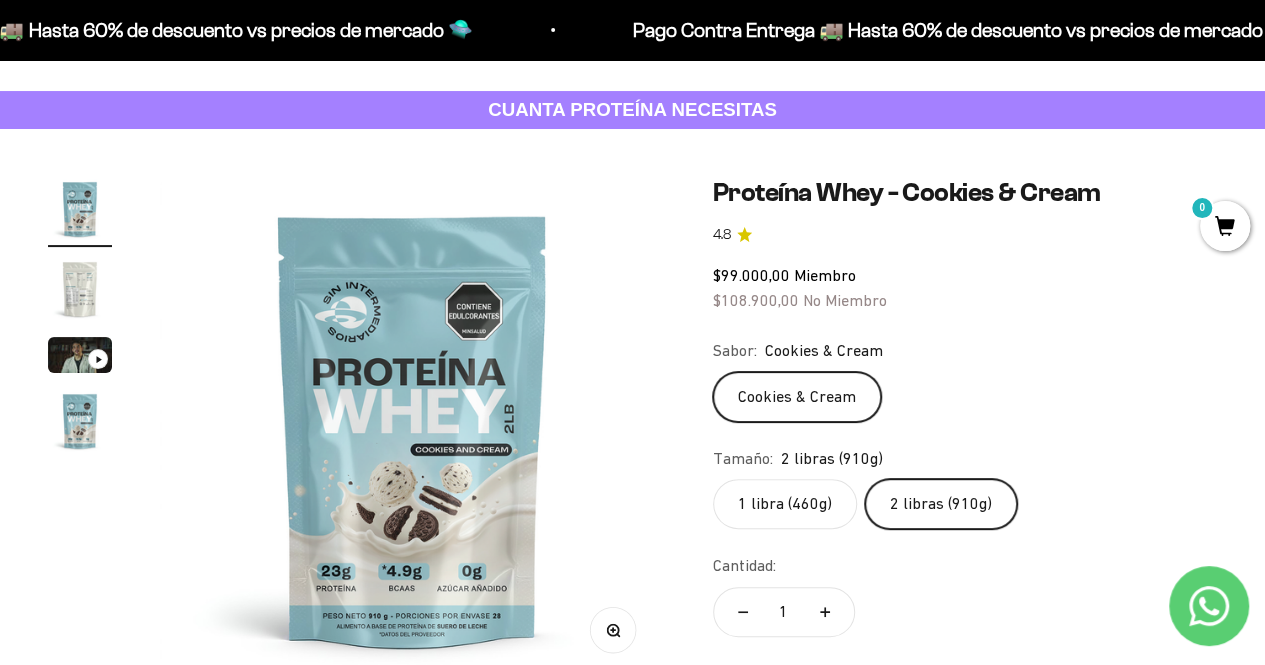 click at bounding box center (80, 289) 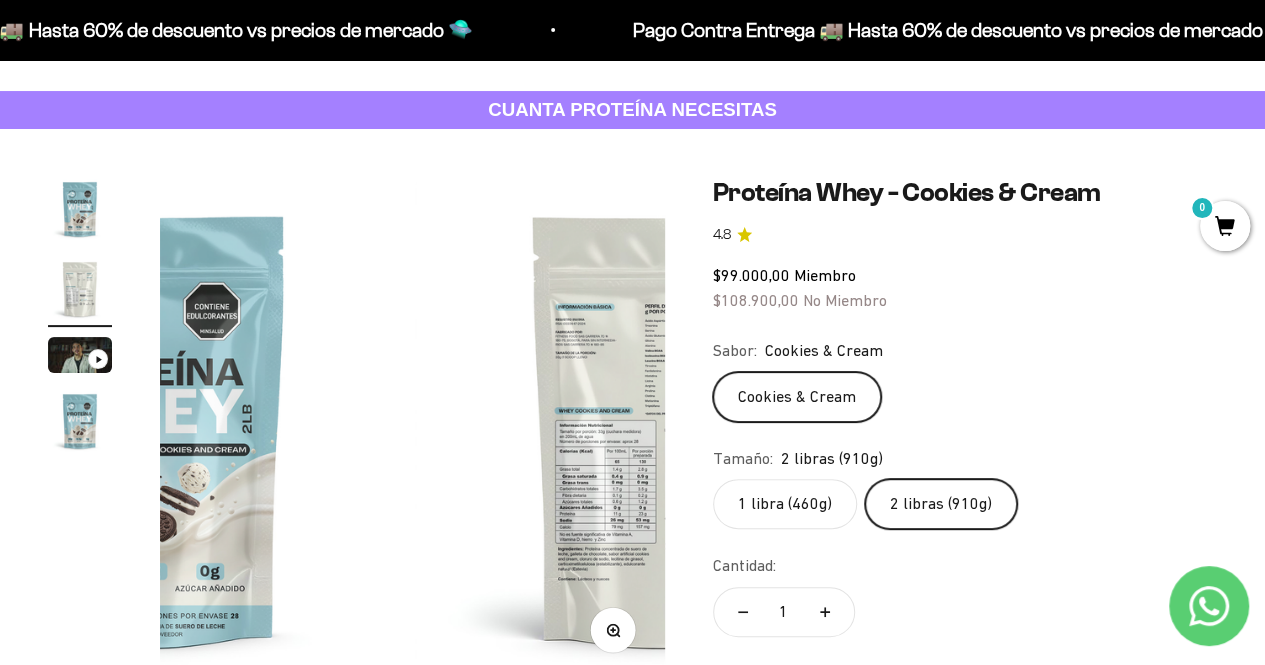 scroll, scrollTop: 0, scrollLeft: 516, axis: horizontal 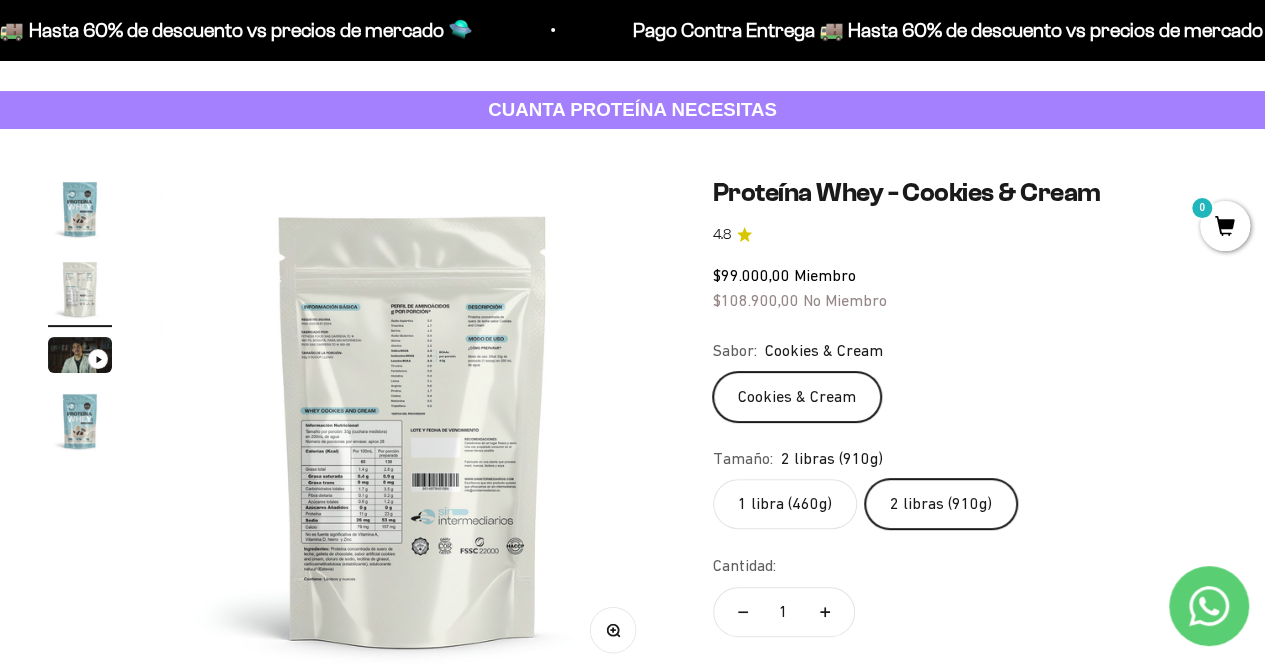 click at bounding box center (413, 429) 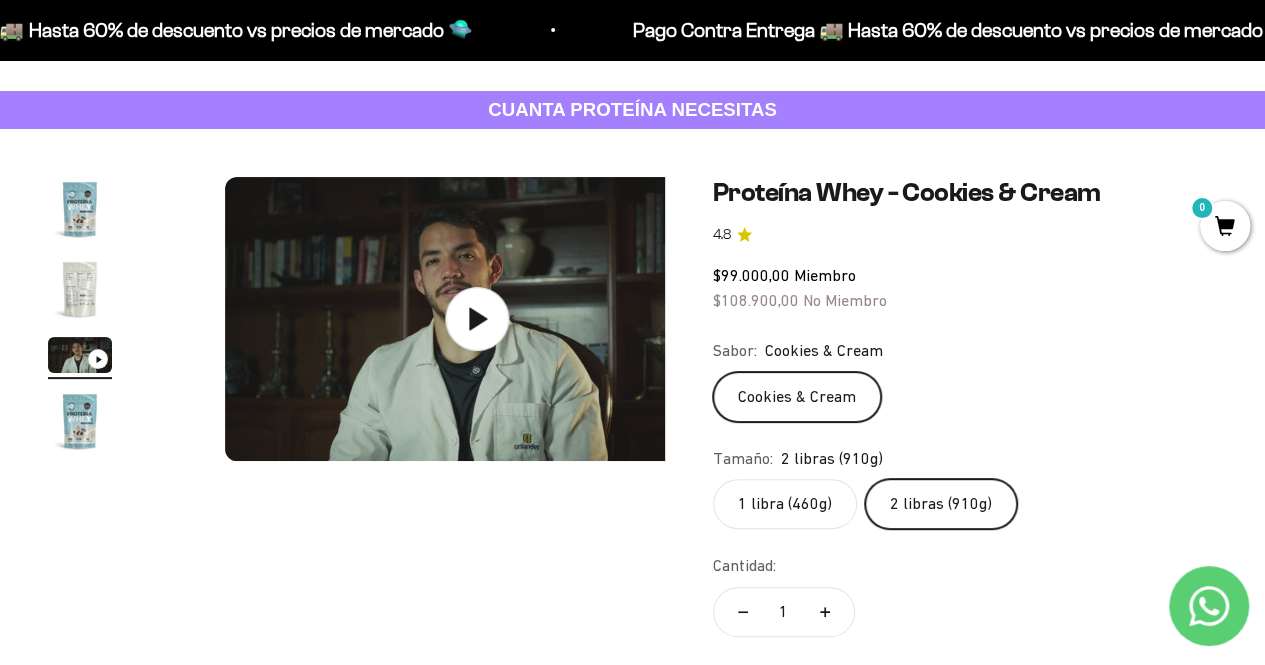 scroll, scrollTop: 0, scrollLeft: 1032, axis: horizontal 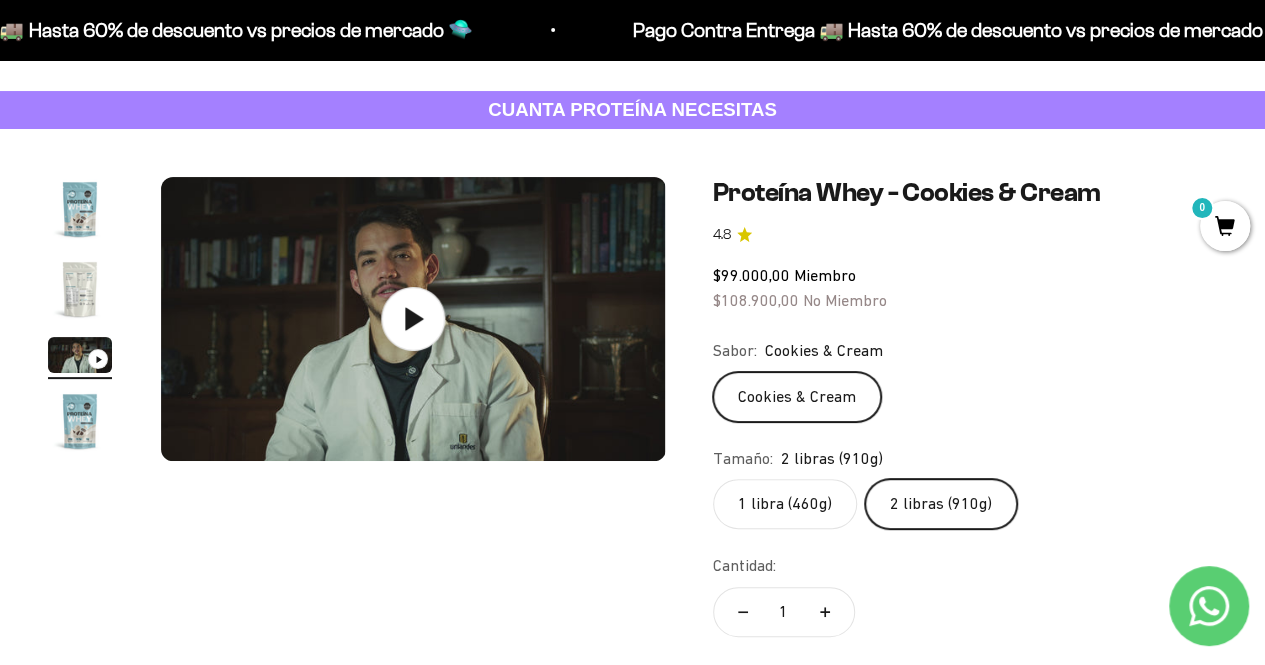 click at bounding box center [80, 289] 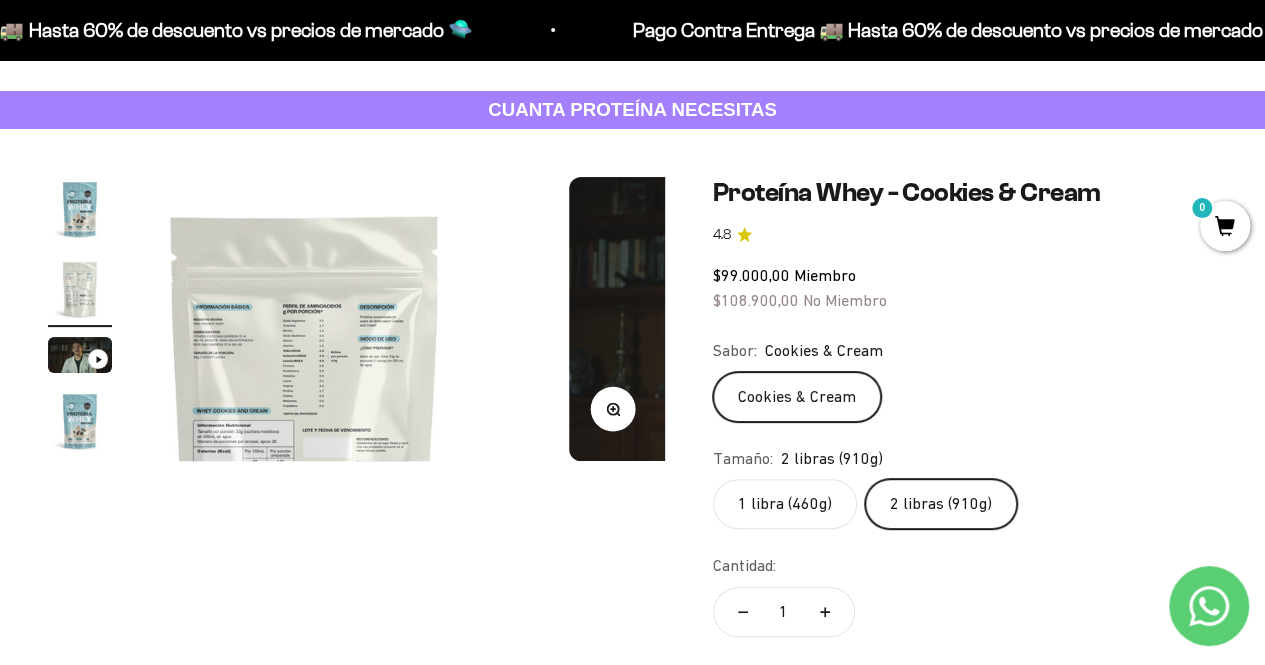 scroll, scrollTop: 0, scrollLeft: 516, axis: horizontal 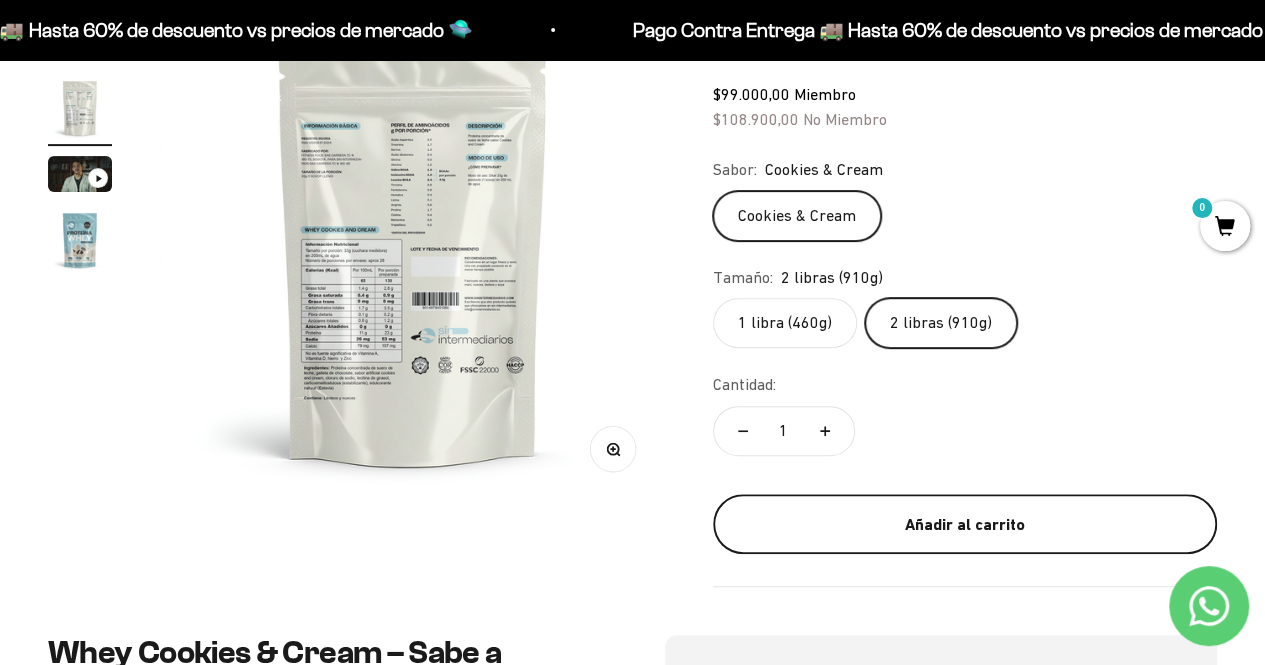 click on "Añadir al carrito" at bounding box center (965, 525) 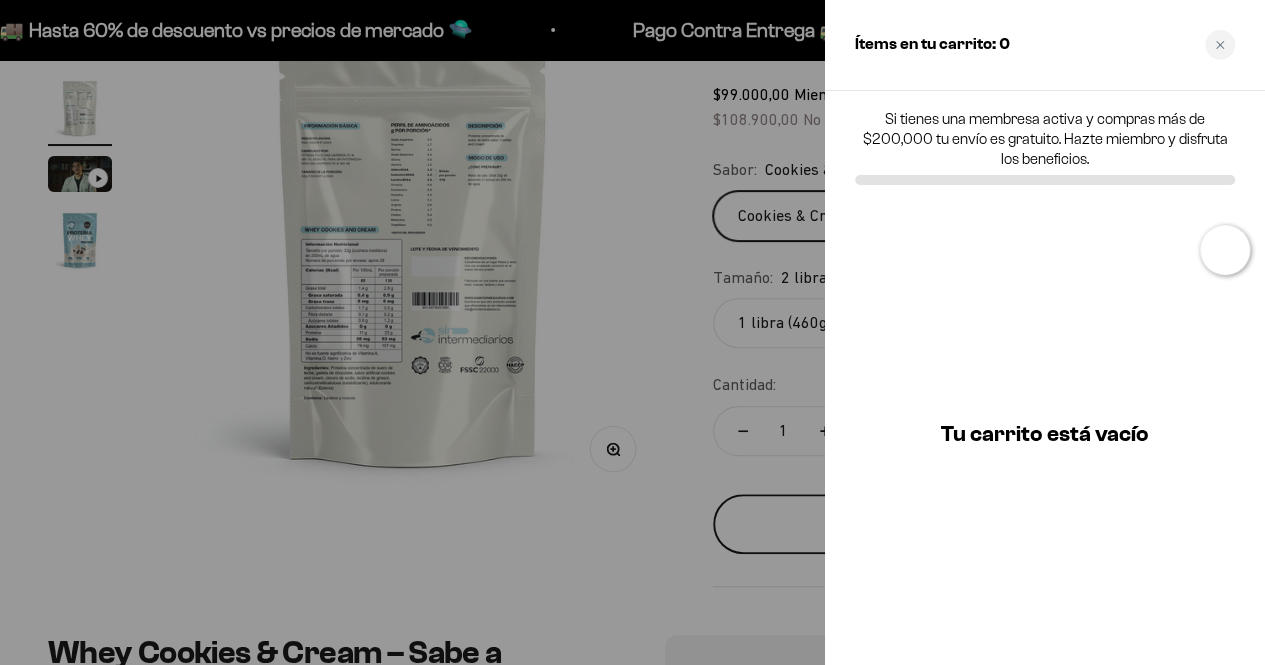 scroll, scrollTop: 0, scrollLeft: 524, axis: horizontal 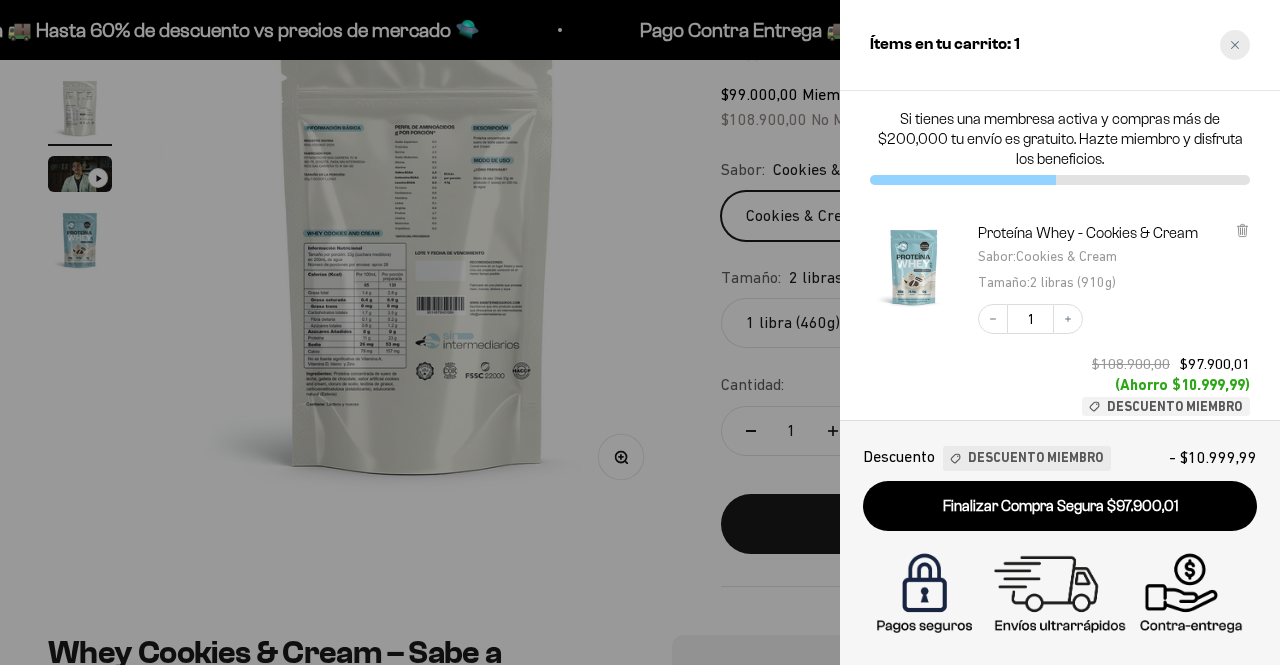 click at bounding box center [1235, 45] 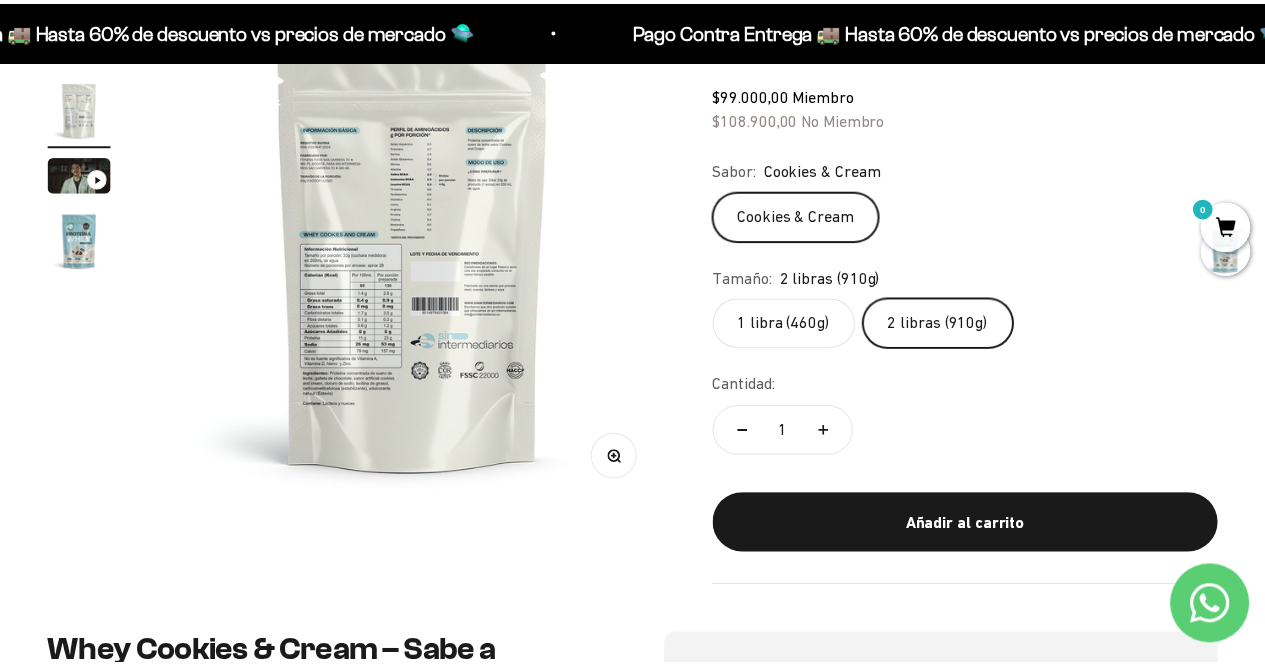 scroll, scrollTop: 0, scrollLeft: 516, axis: horizontal 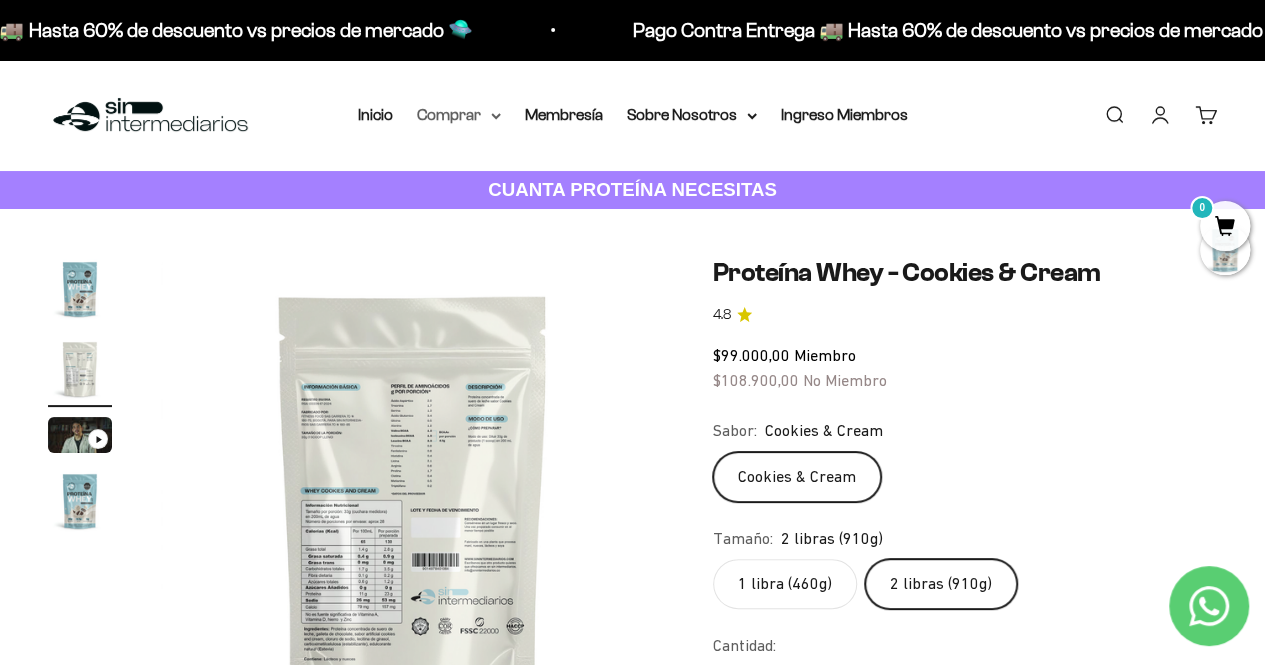 click on "Comprar" at bounding box center [459, 115] 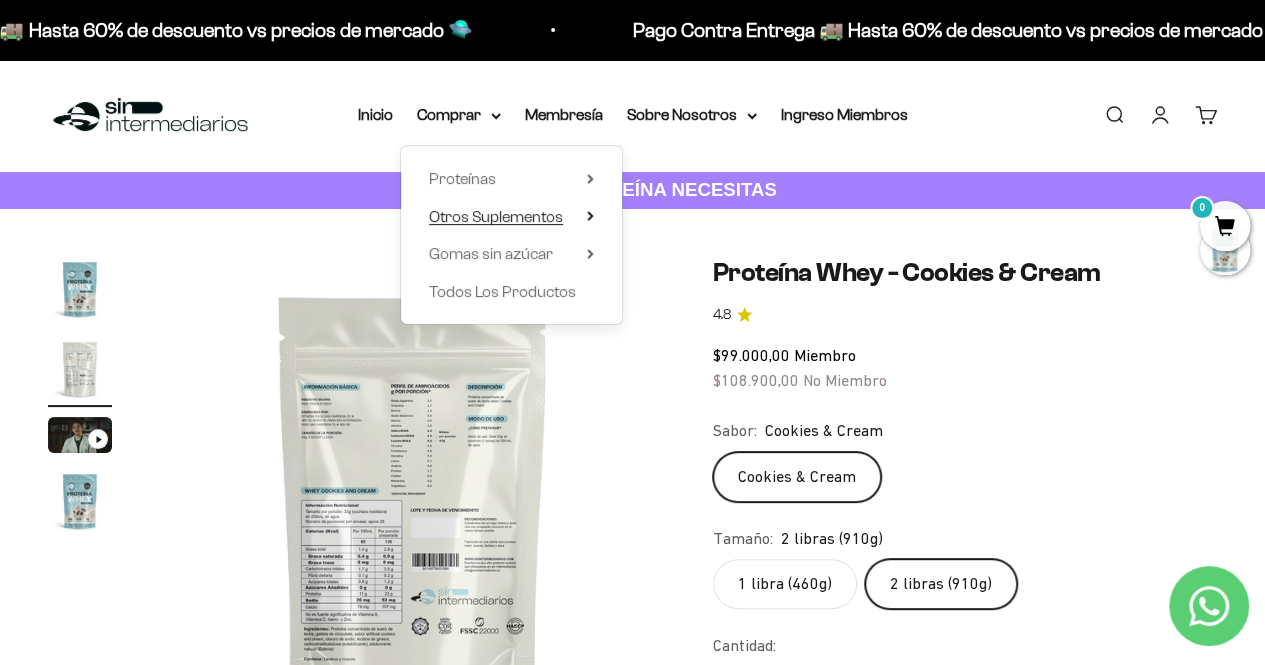 click on "Otros Suplementos" at bounding box center [496, 216] 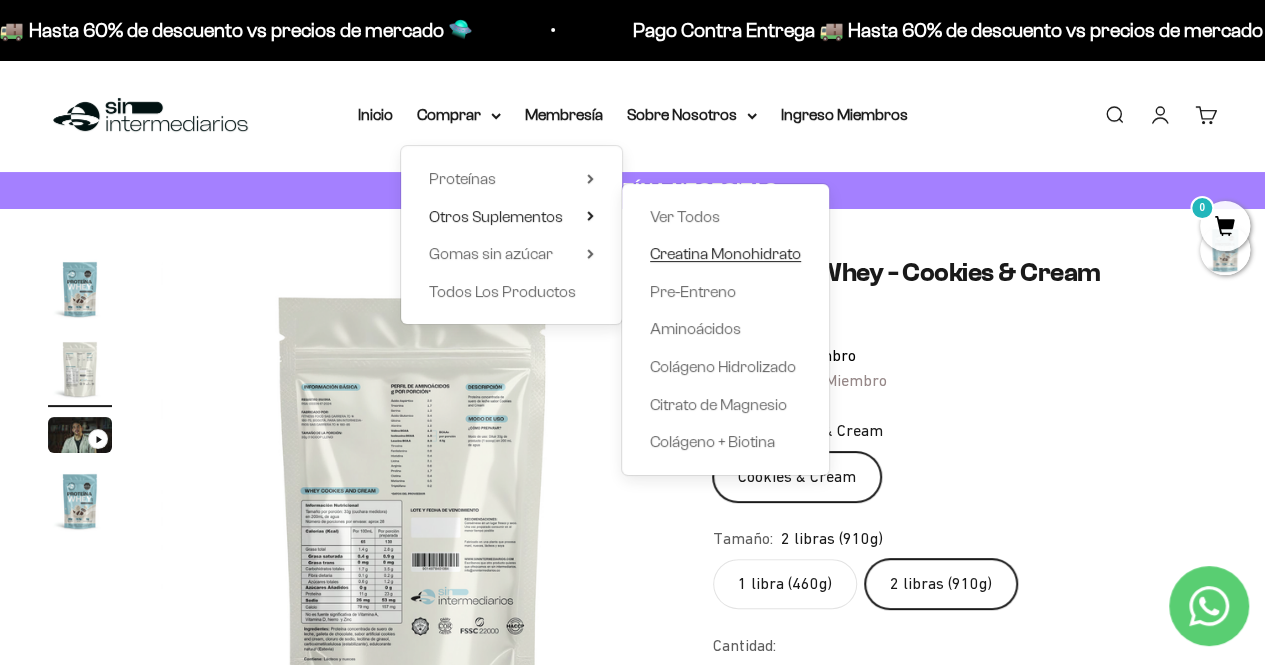 click on "Creatina Monohidrato" at bounding box center (725, 253) 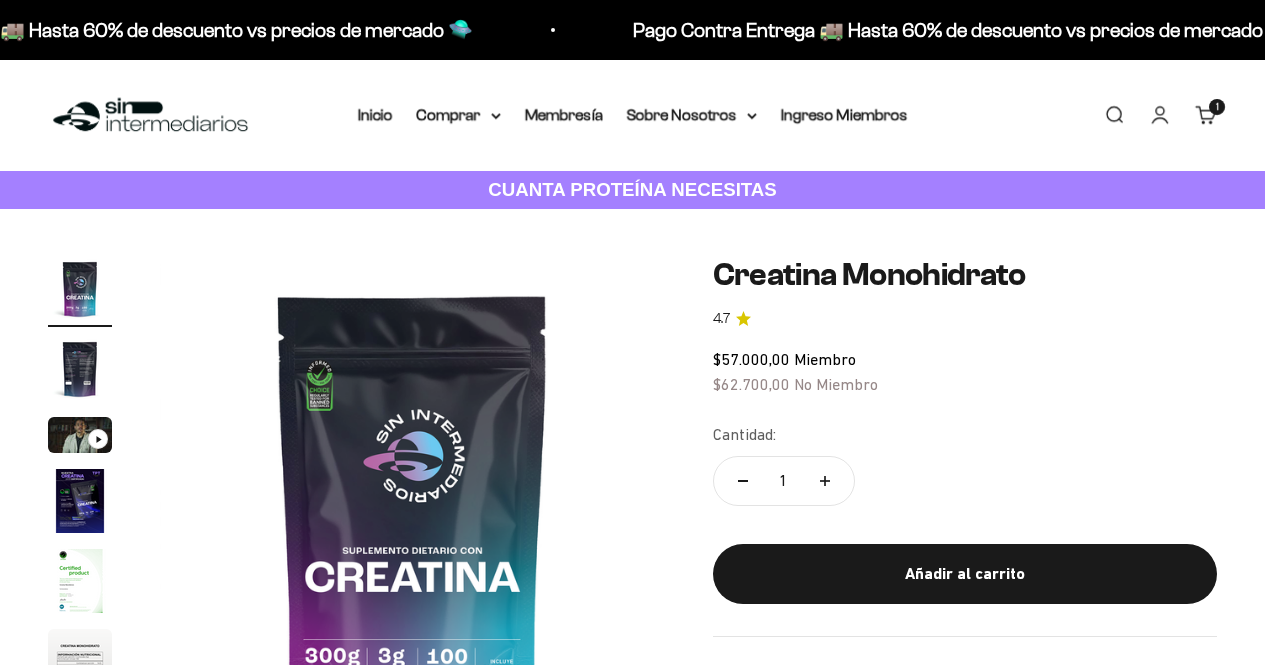 scroll, scrollTop: 0, scrollLeft: 0, axis: both 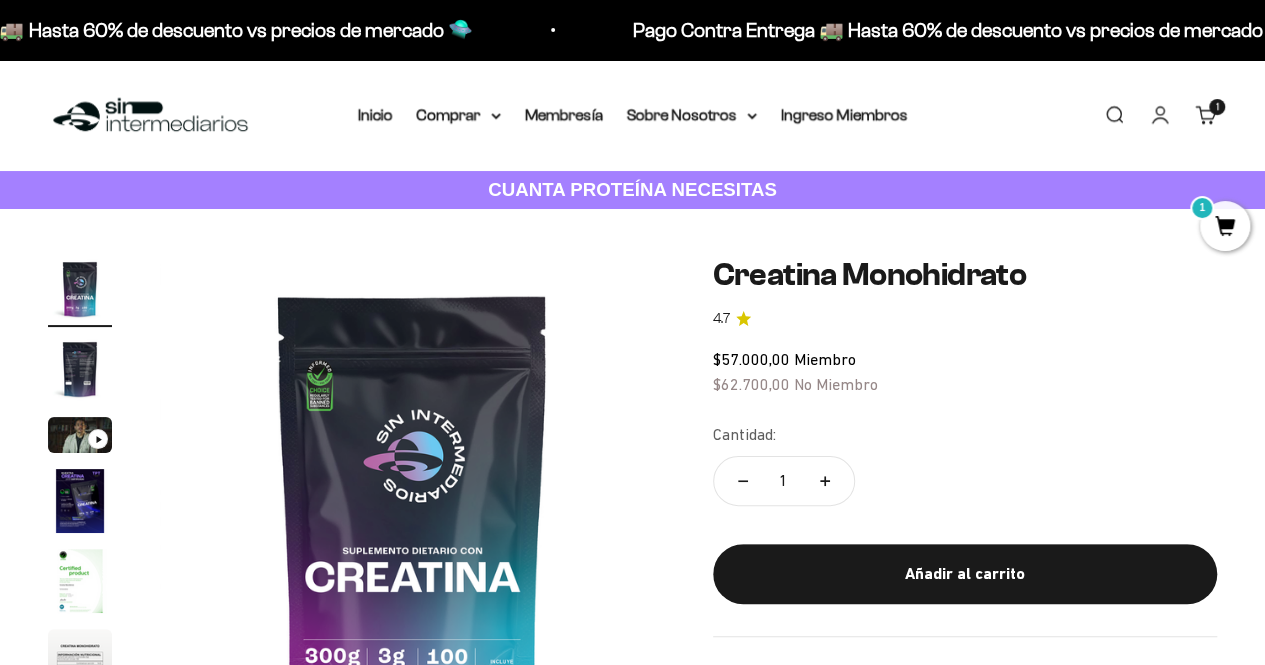 click 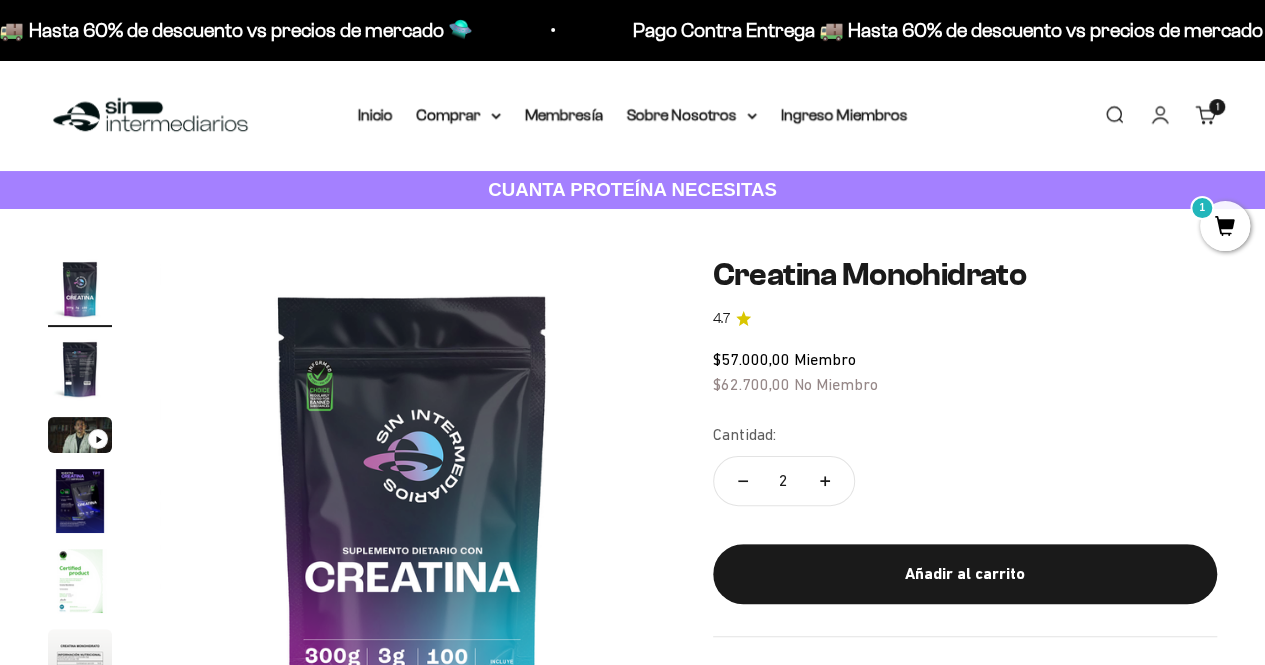 click 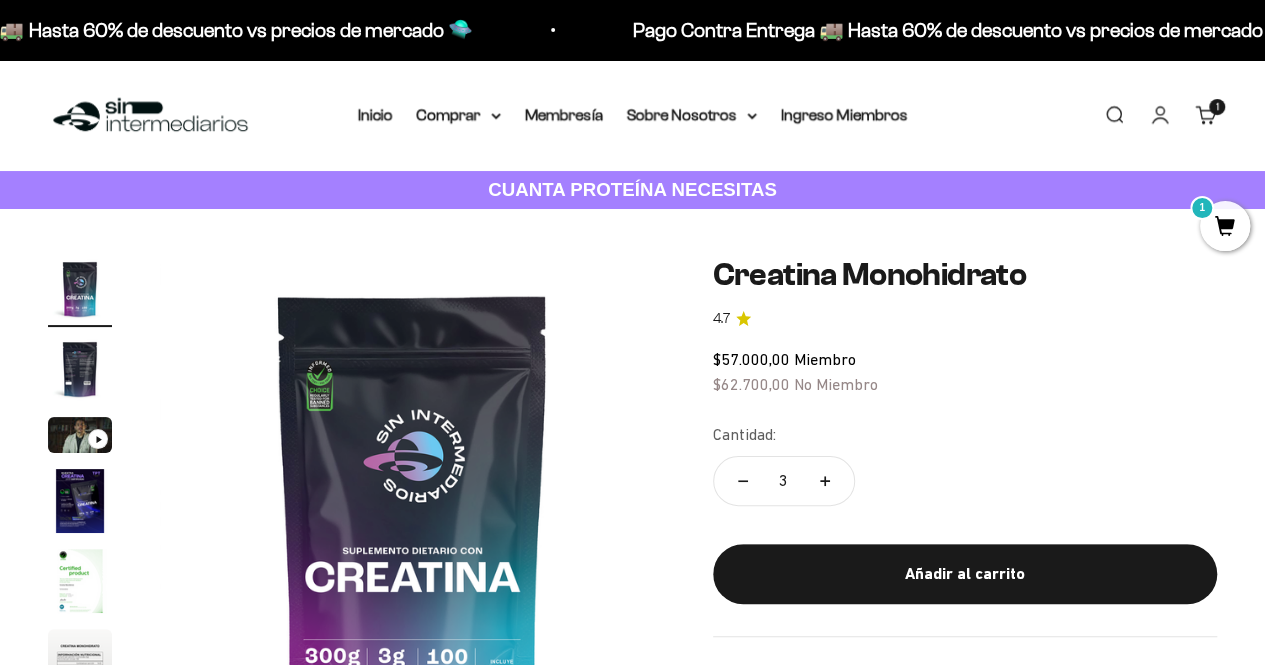 click 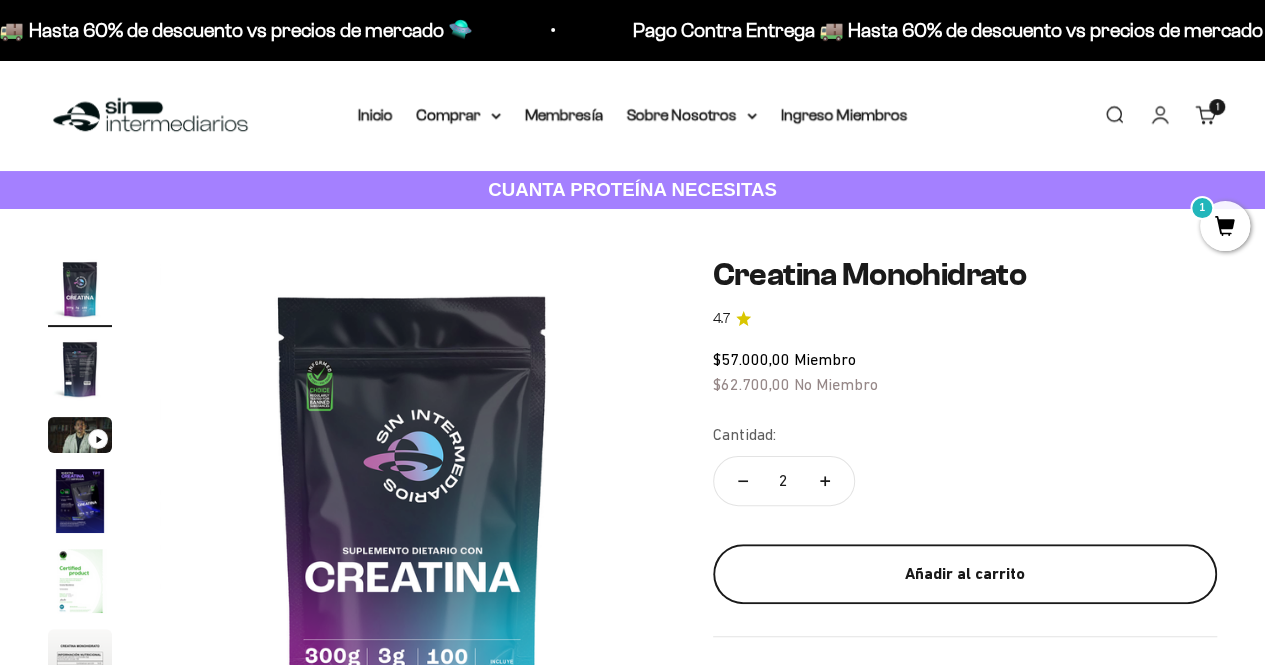 click on "Añadir al carrito" at bounding box center [965, 574] 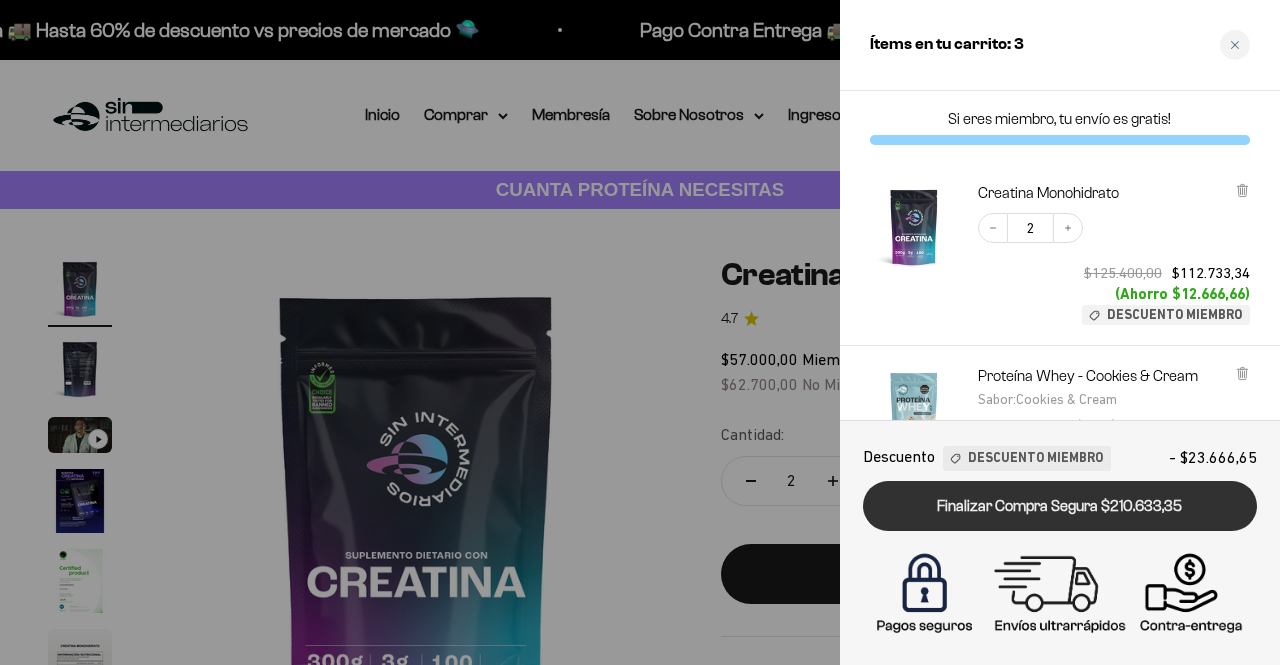 click on "Finalizar Compra Segura $210.633,35" at bounding box center (1060, 506) 